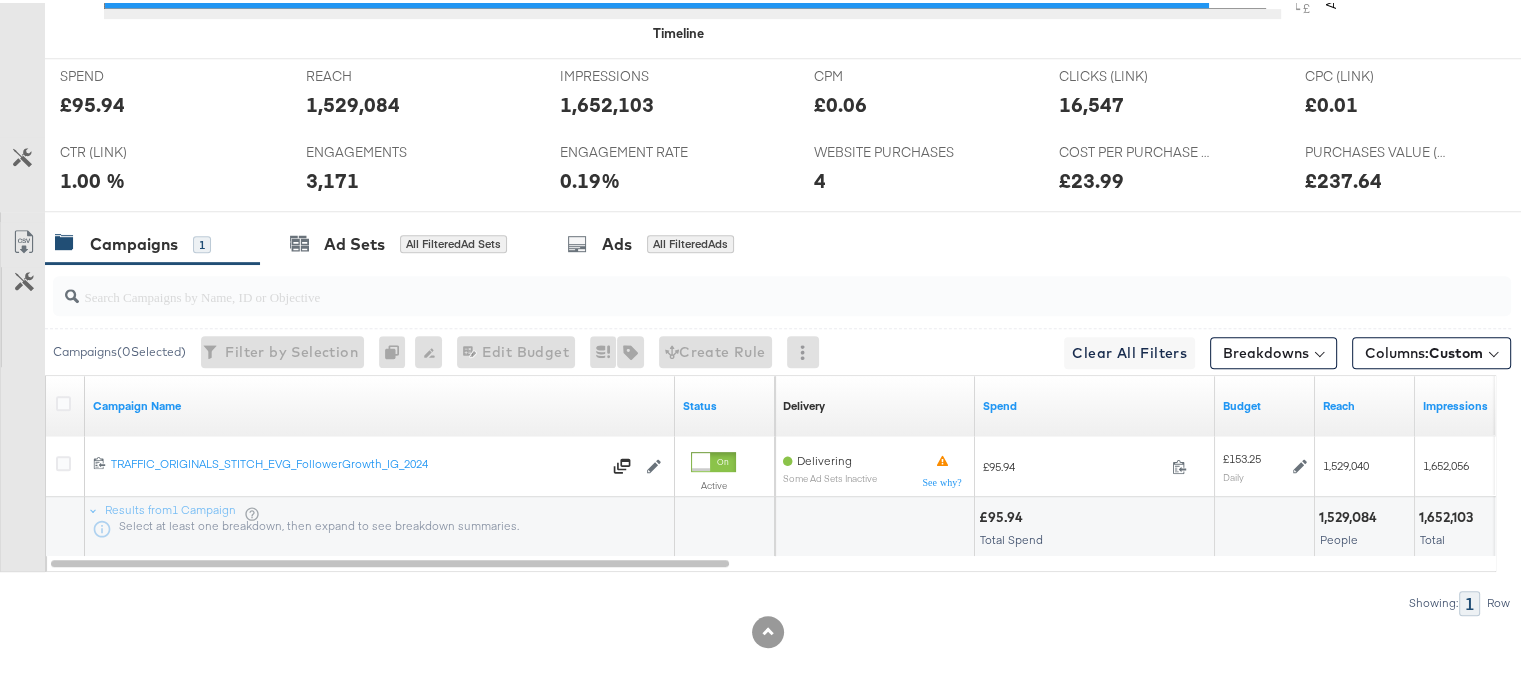 scroll, scrollTop: 0, scrollLeft: 0, axis: both 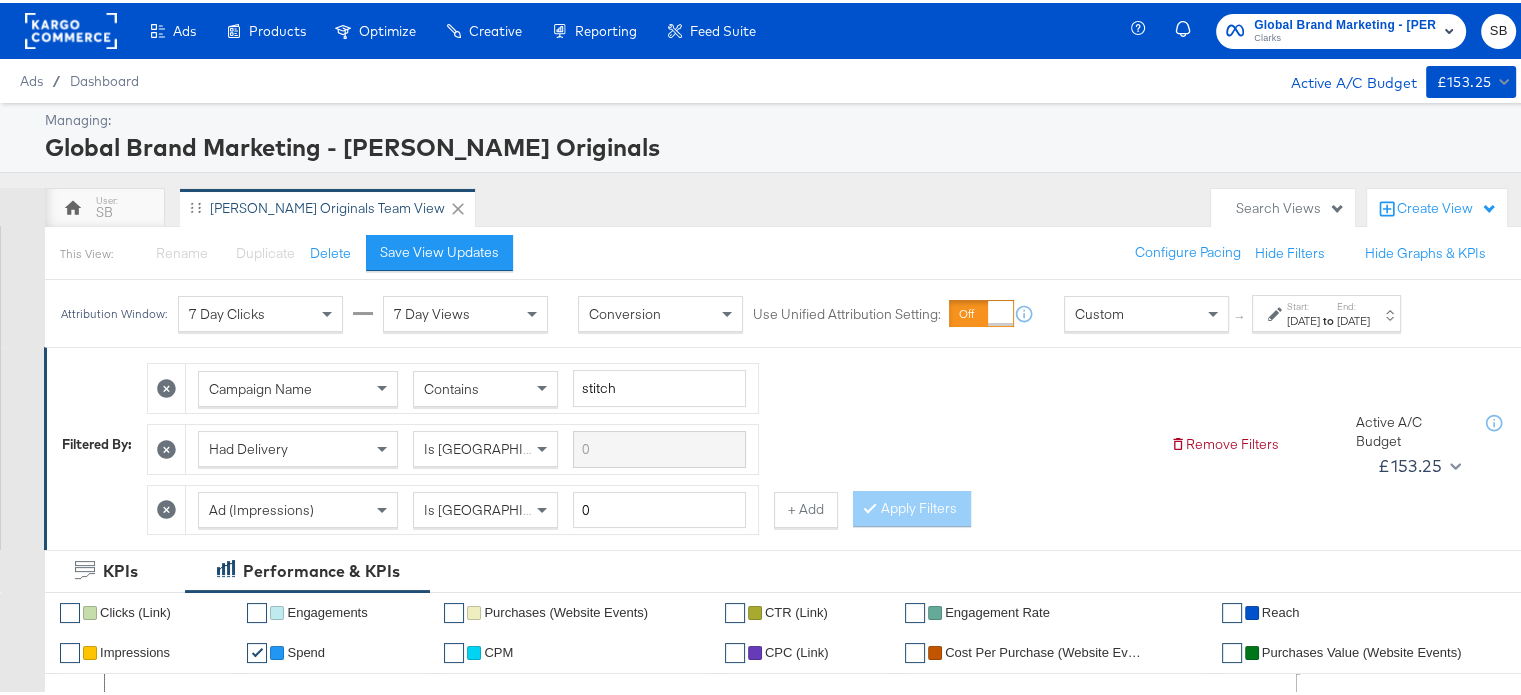 click 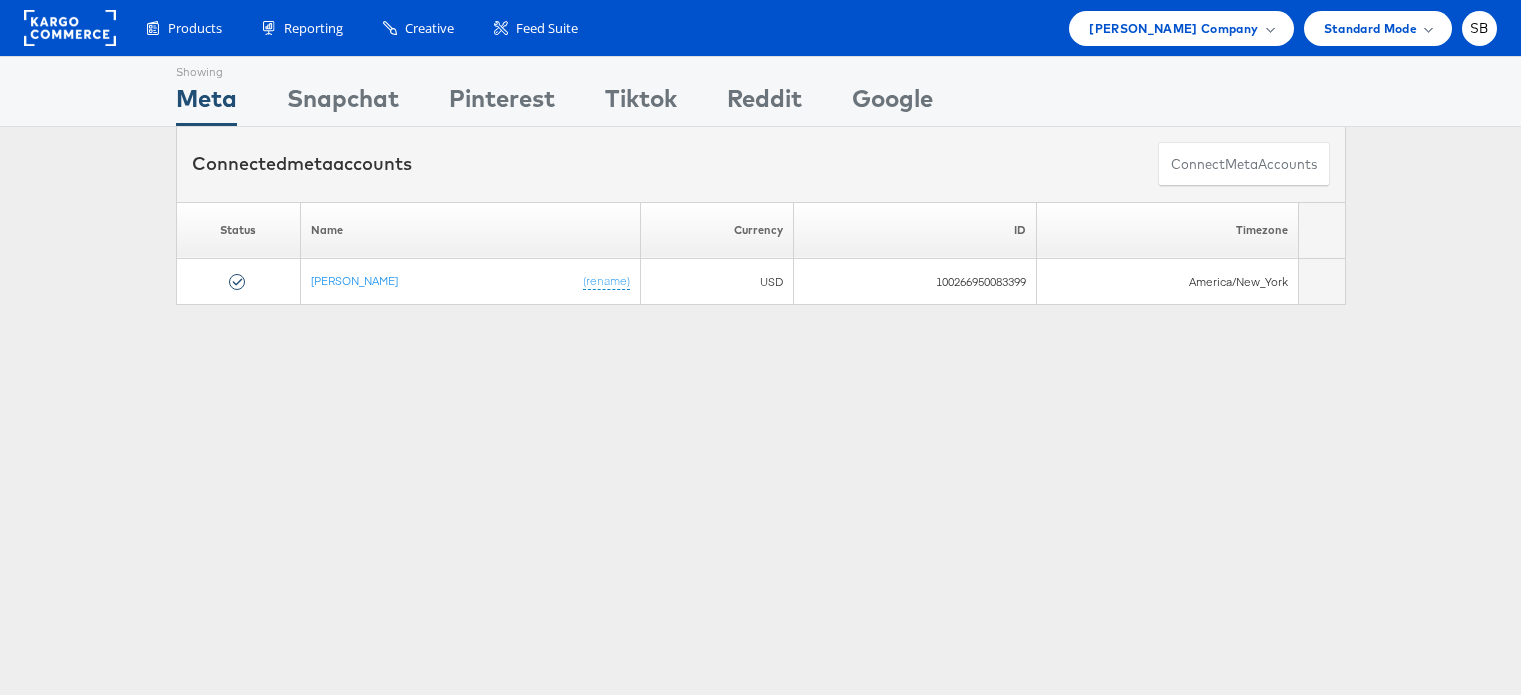 scroll, scrollTop: 0, scrollLeft: 0, axis: both 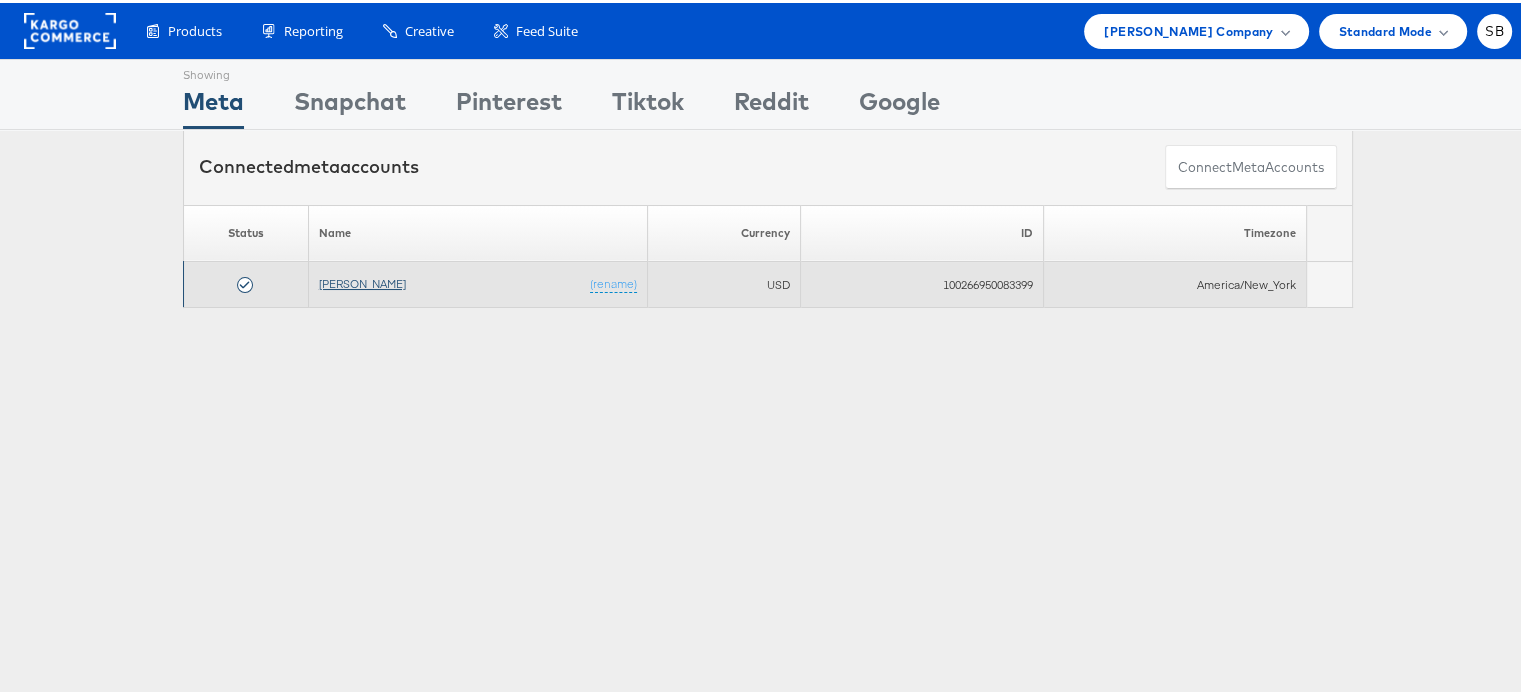 click on "[PERSON_NAME]" at bounding box center (362, 280) 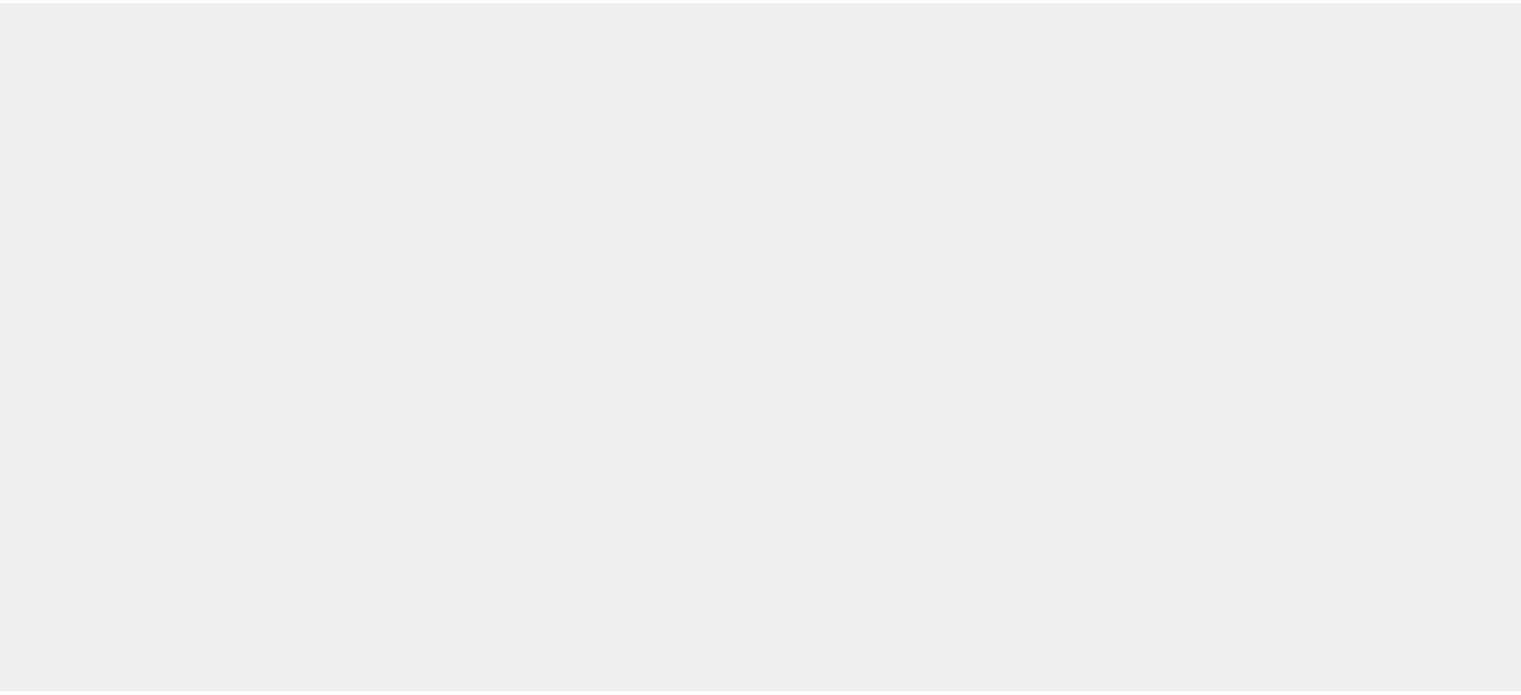 scroll, scrollTop: 0, scrollLeft: 0, axis: both 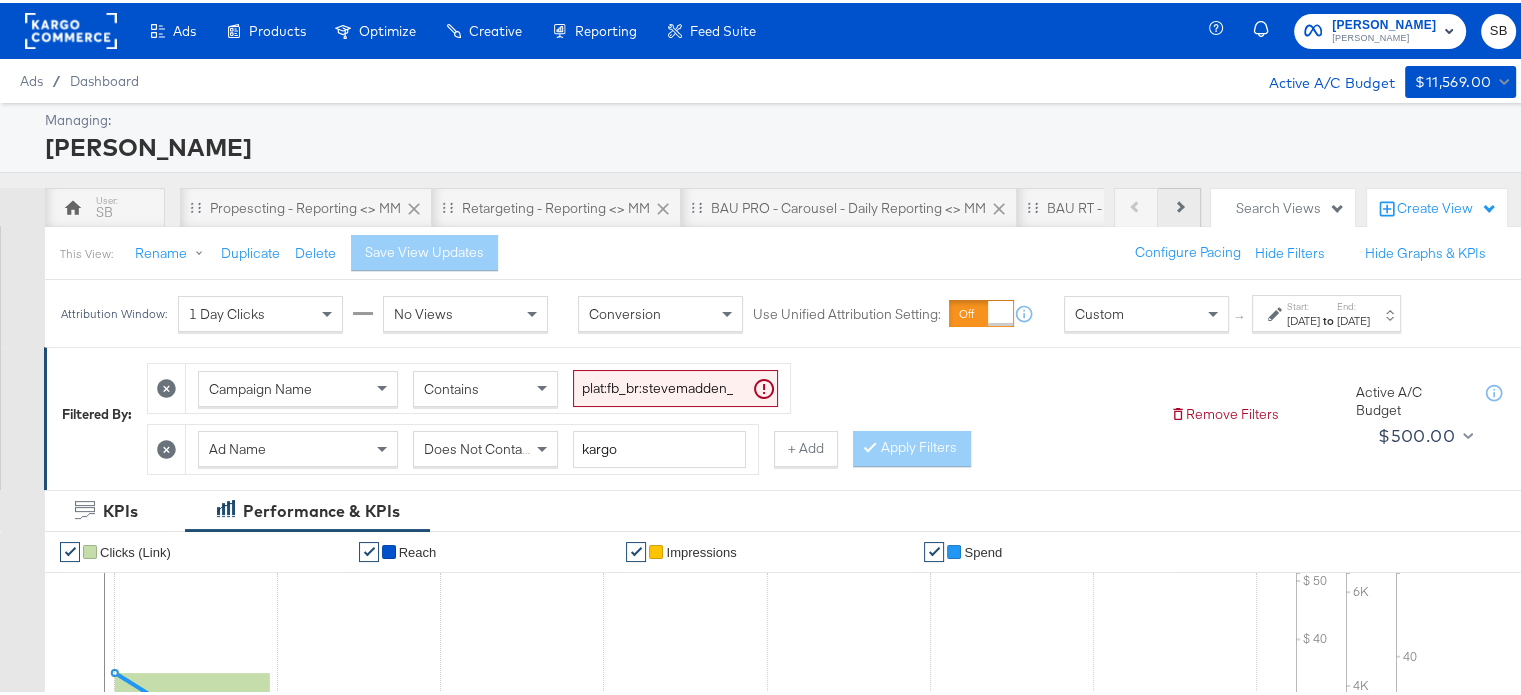 click at bounding box center (1178, 203) 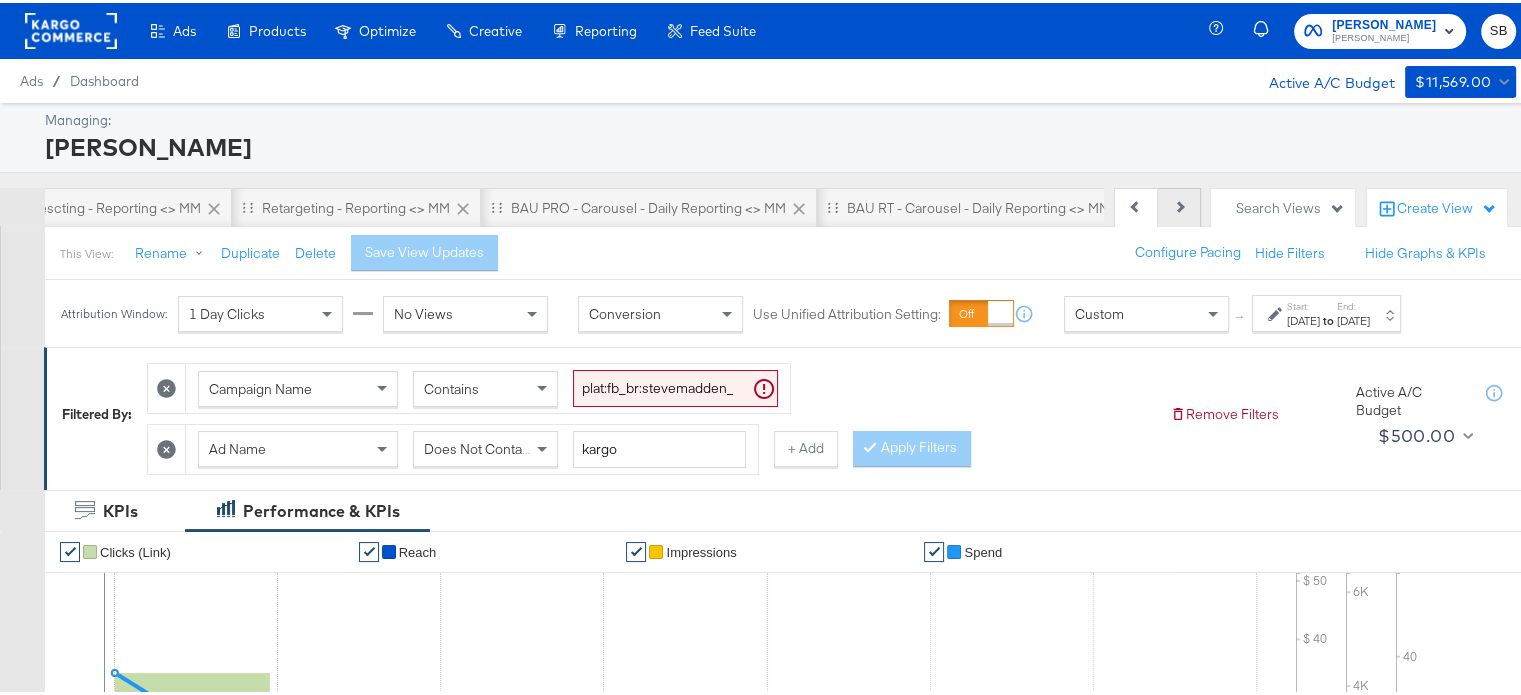 click at bounding box center (1178, 203) 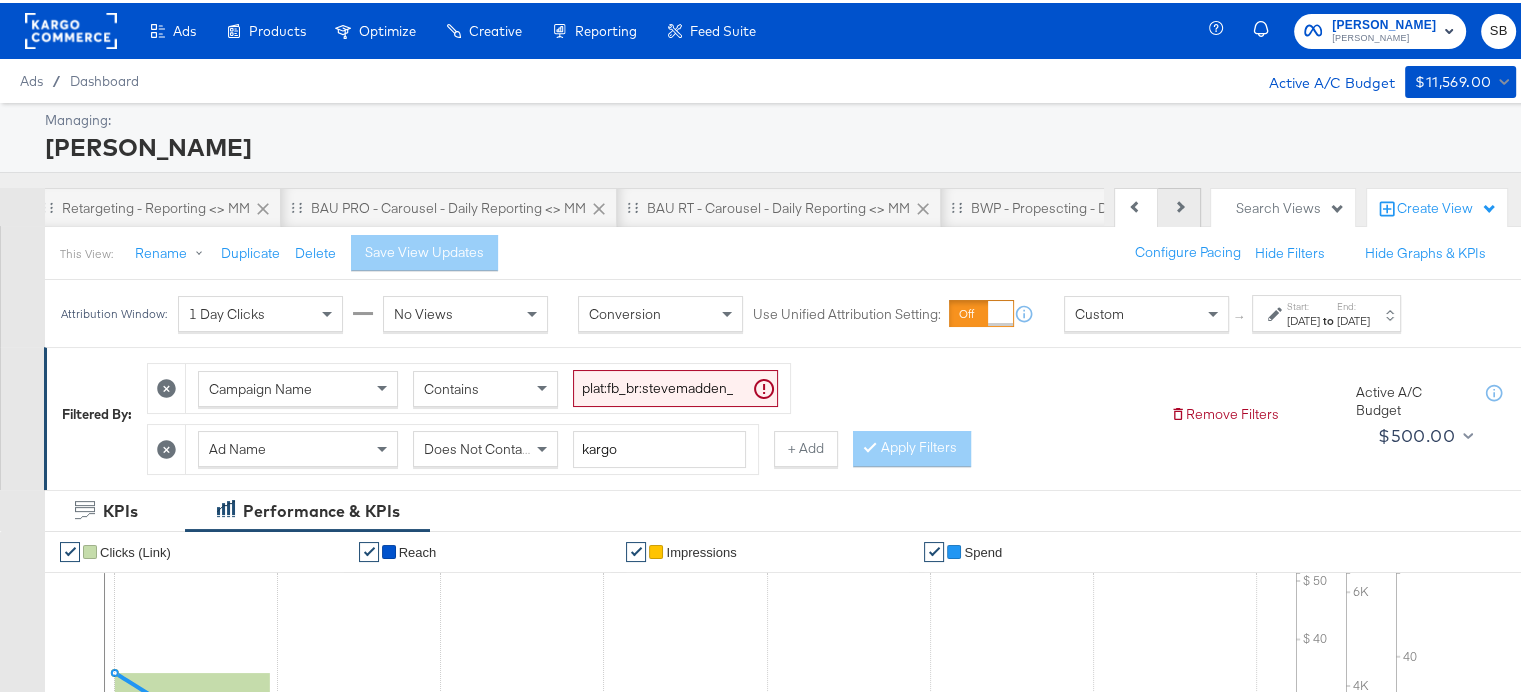 click at bounding box center (1178, 203) 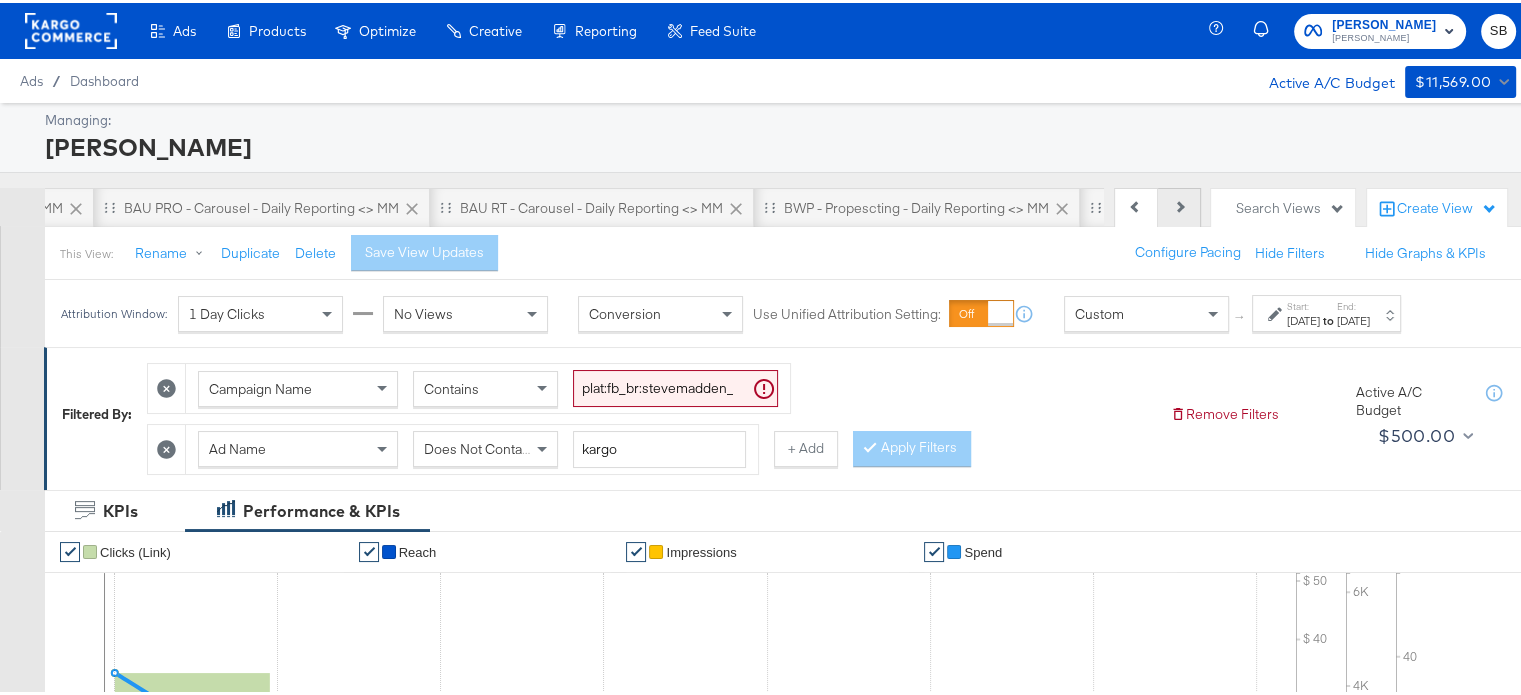 scroll, scrollTop: 0, scrollLeft: 600, axis: horizontal 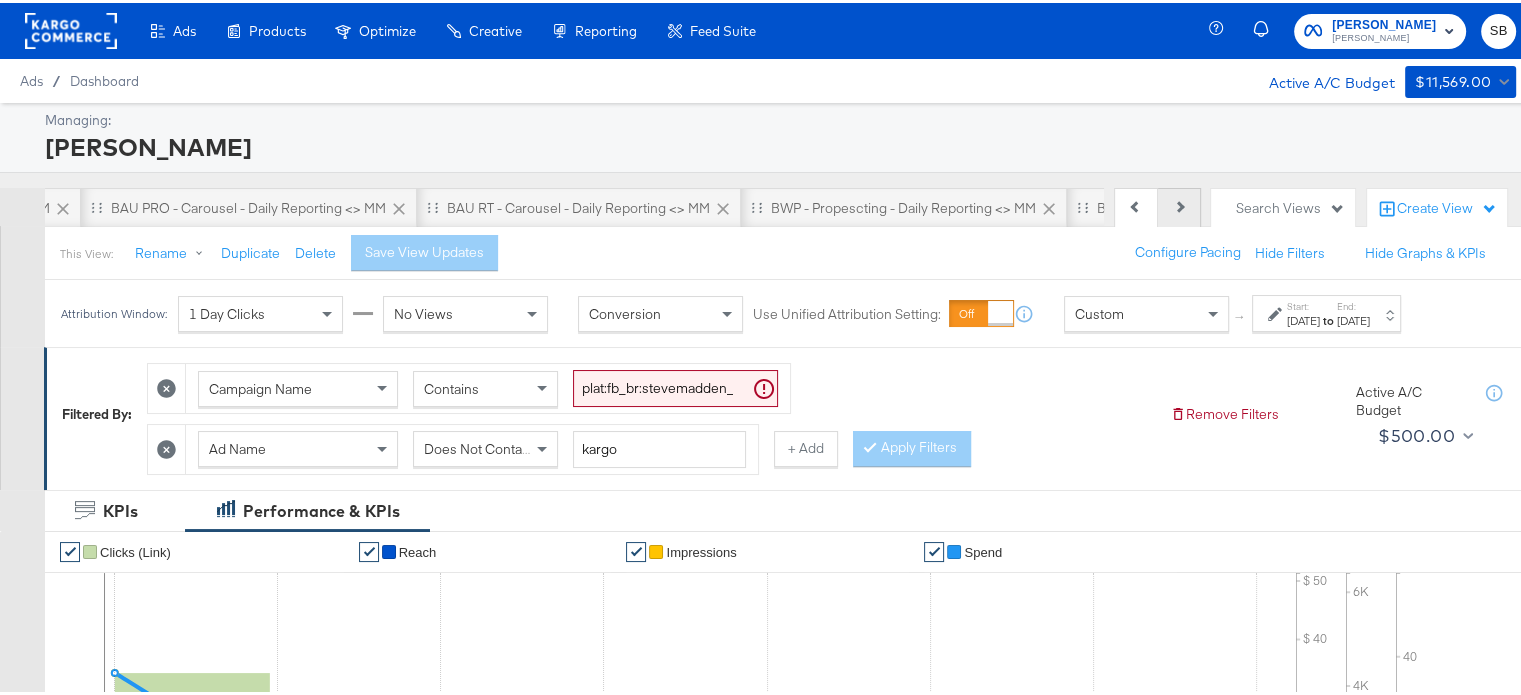 click at bounding box center [1178, 203] 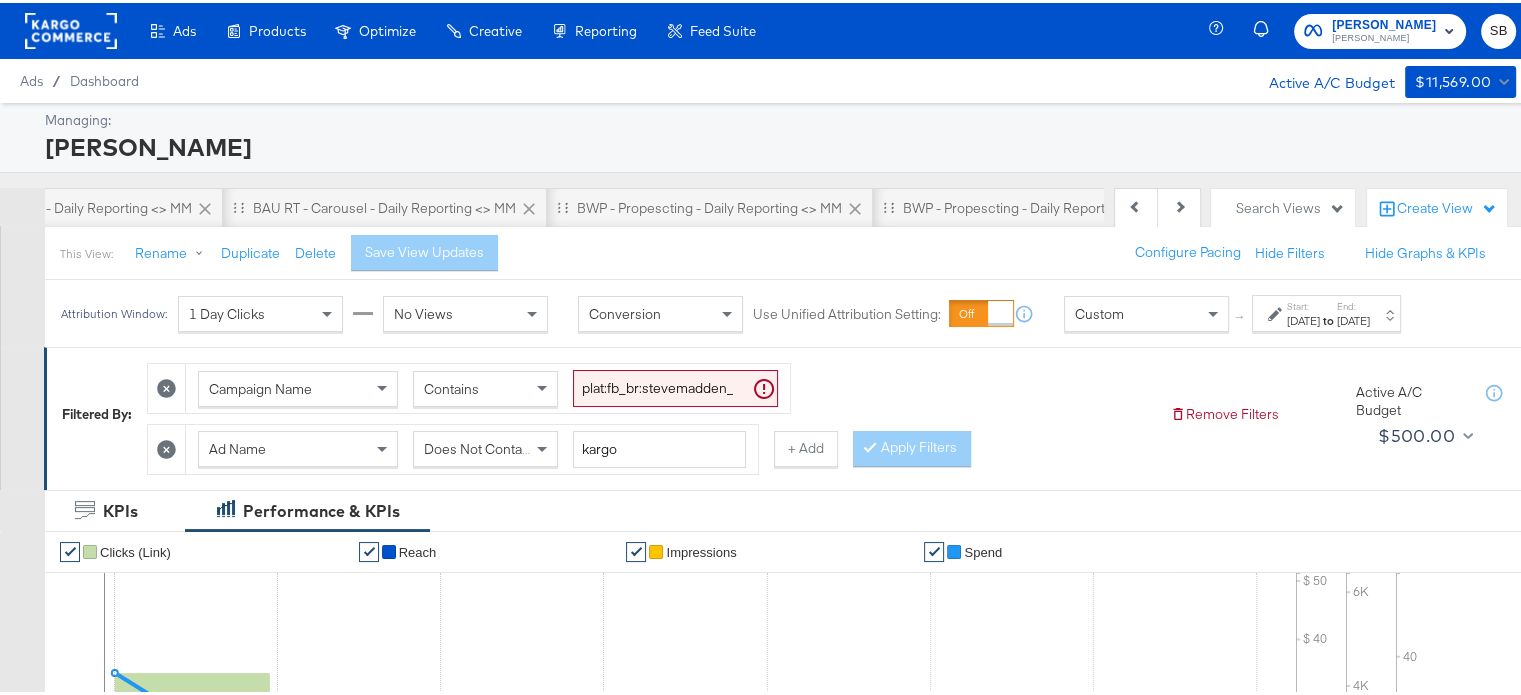 scroll, scrollTop: 0, scrollLeft: 800, axis: horizontal 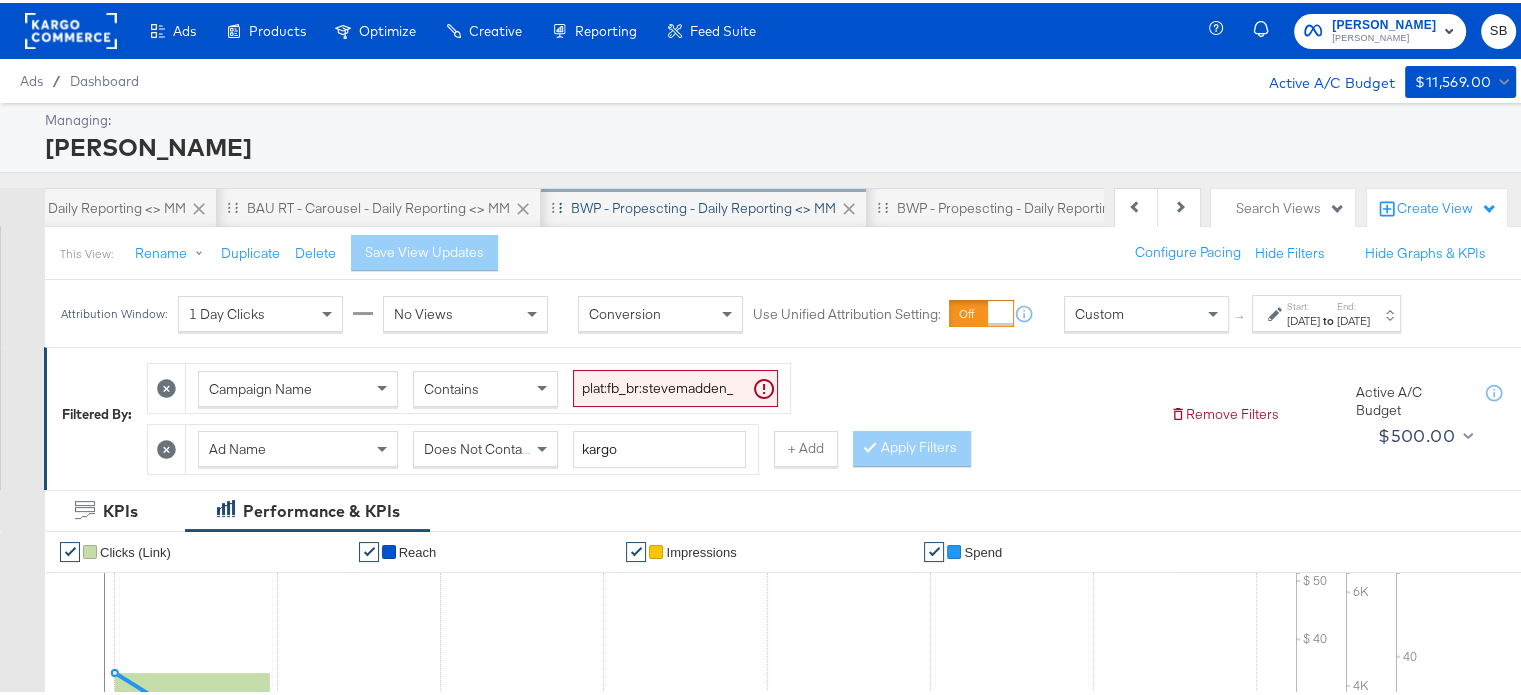 click on "BWP - Propescting - Daily Reporting <> MM" at bounding box center [703, 205] 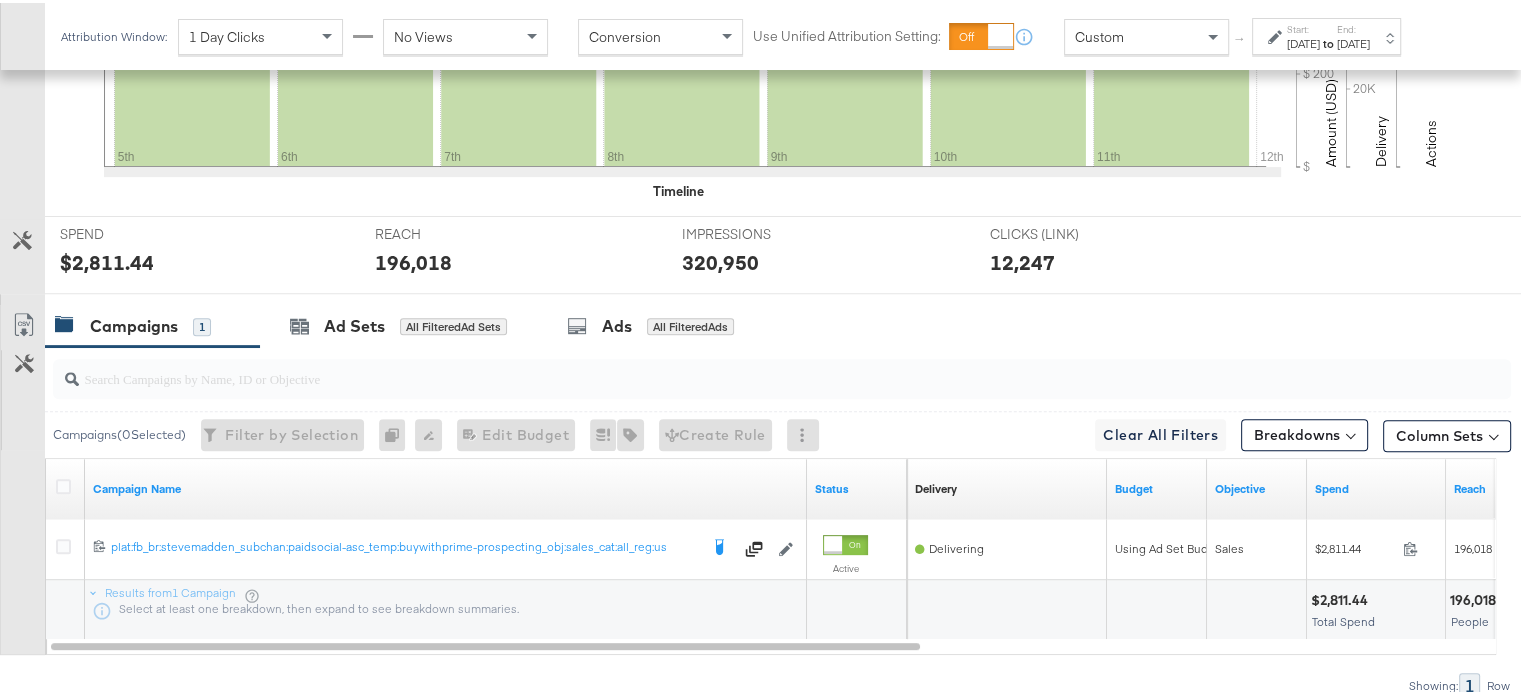 scroll, scrollTop: 789, scrollLeft: 0, axis: vertical 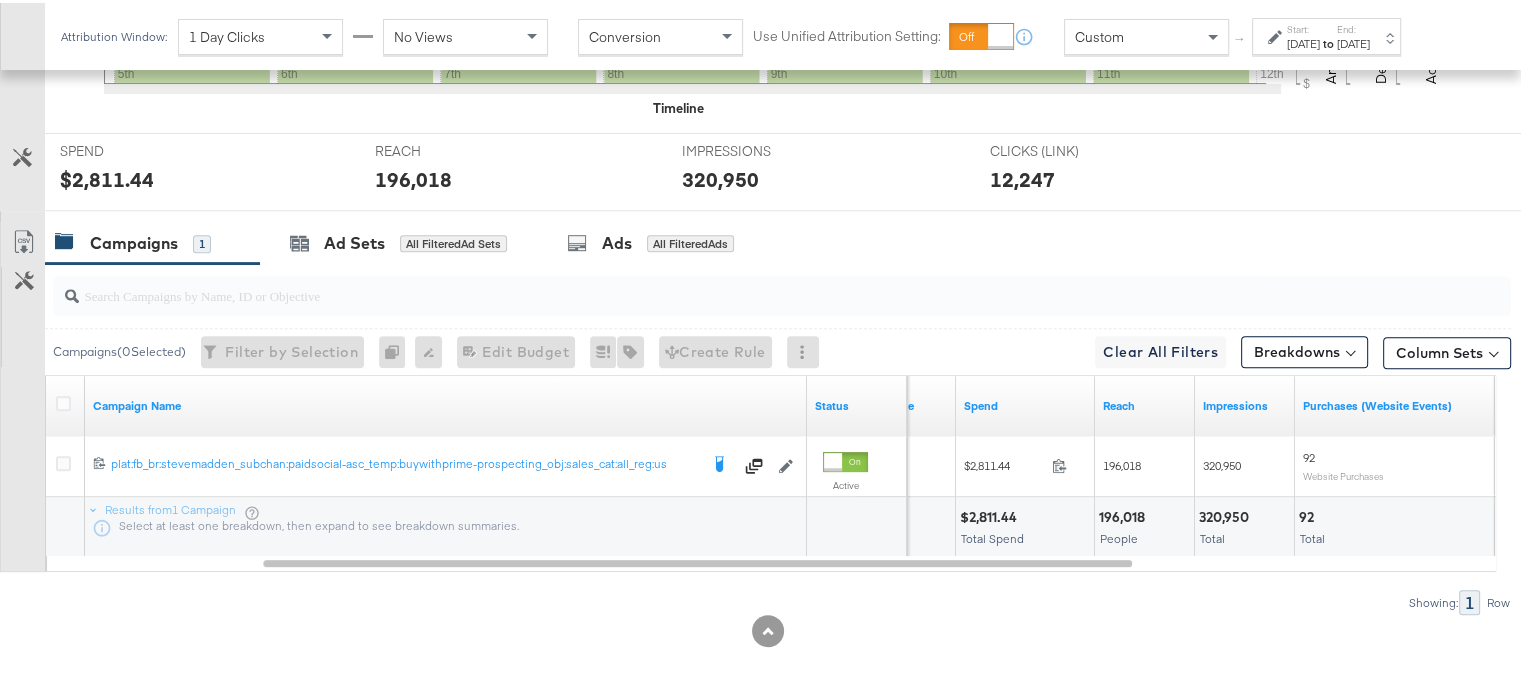 click on "Jun 5th 2025" at bounding box center [1303, 41] 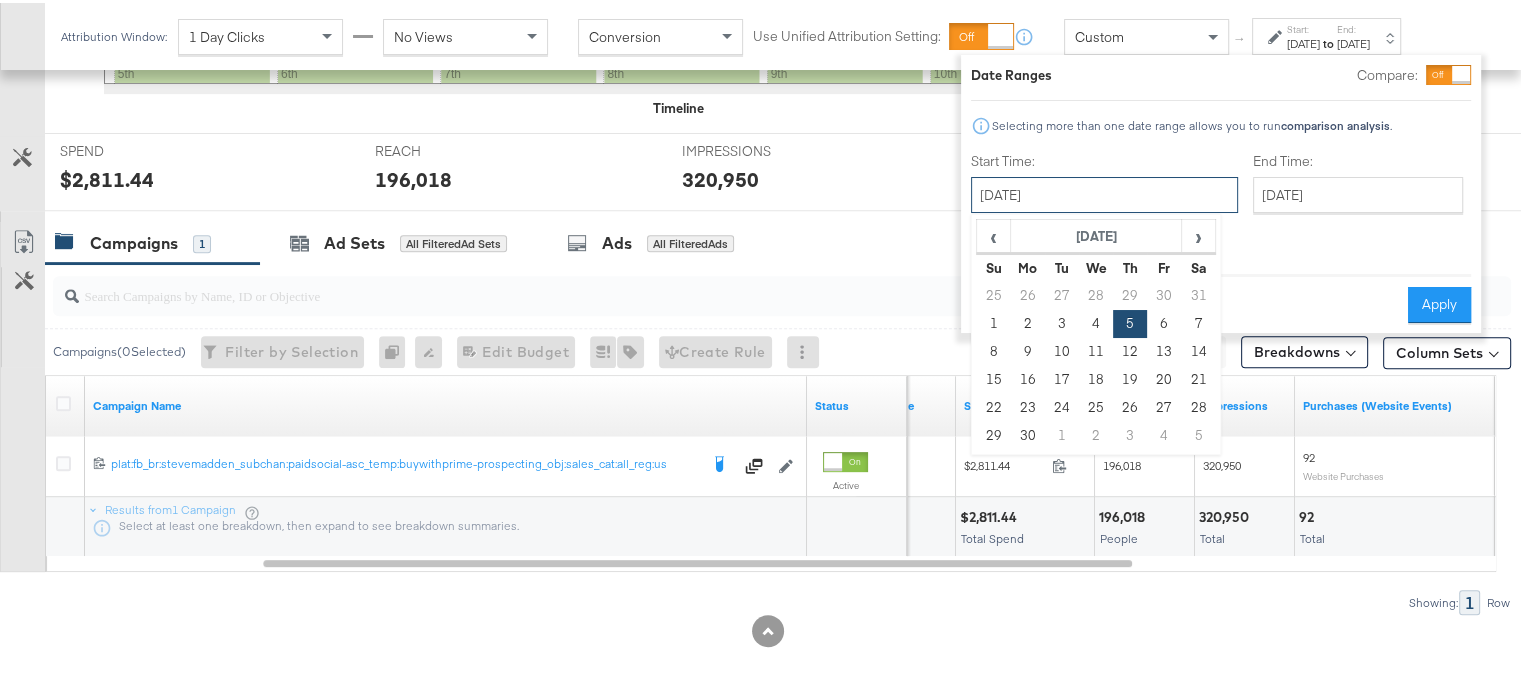 click on "June 5th 2025" at bounding box center [1104, 192] 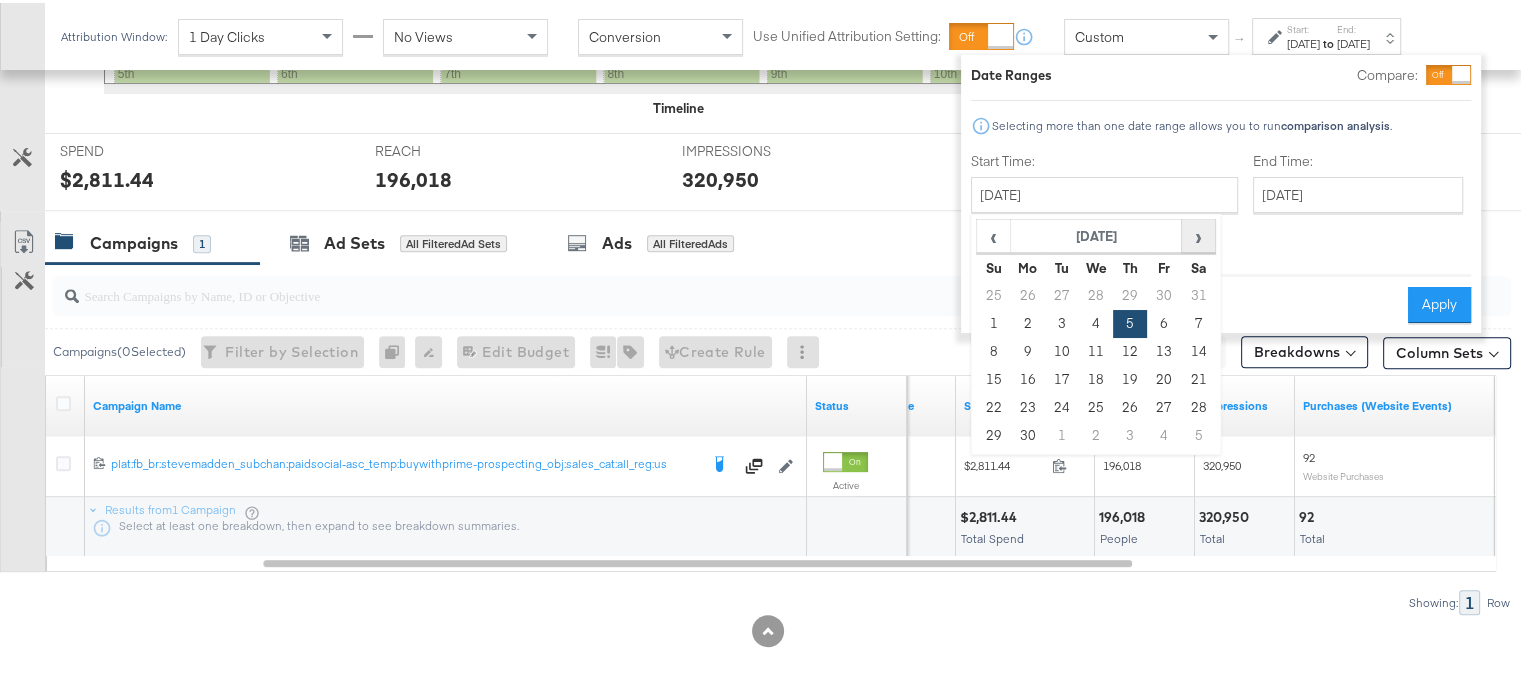 click on "›" at bounding box center [1198, 233] 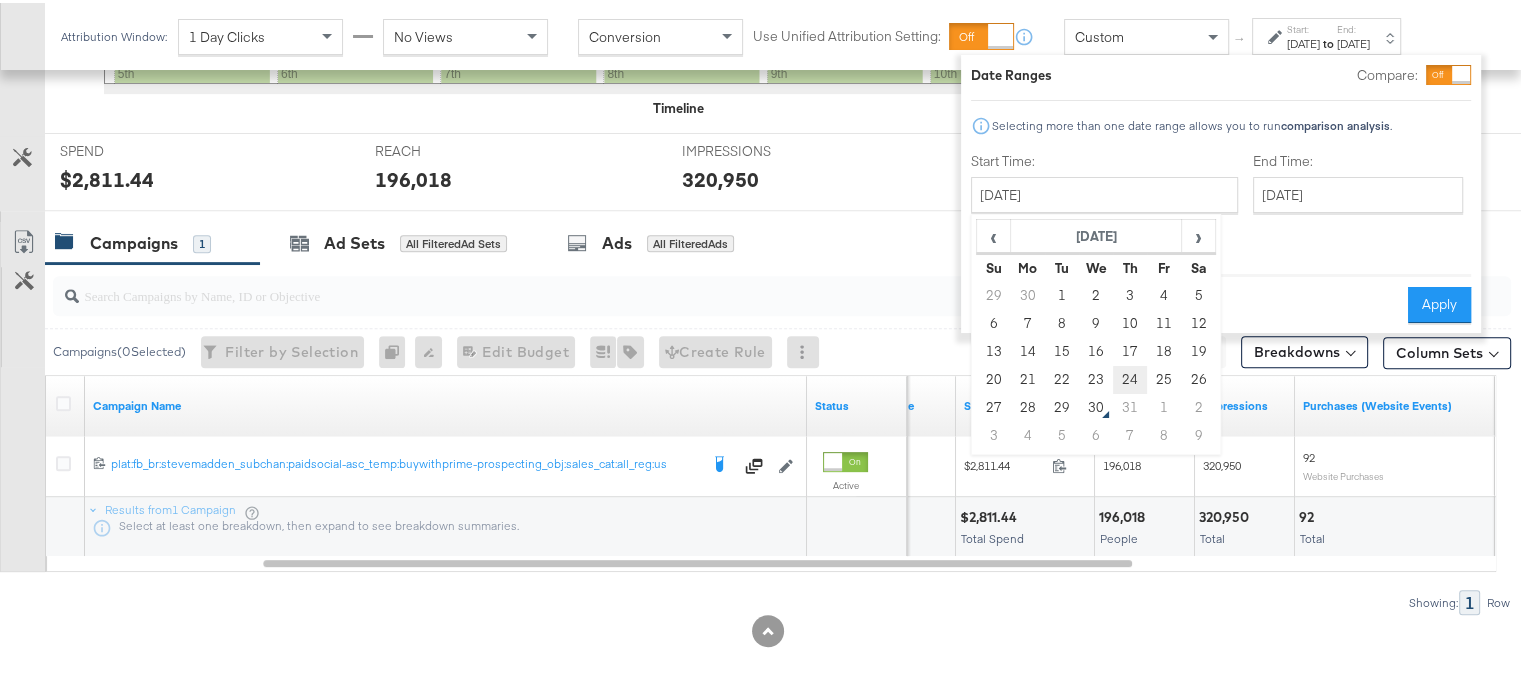 click on "24" at bounding box center (1130, 377) 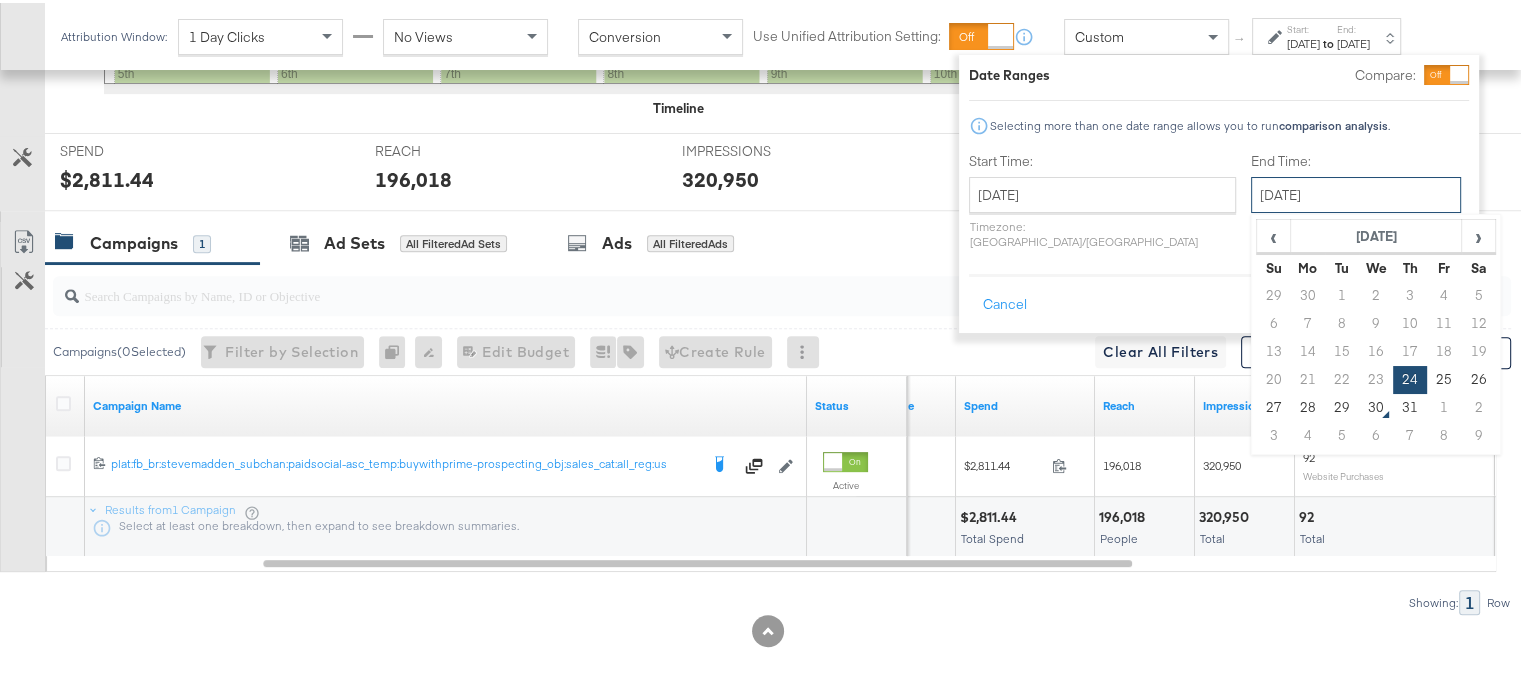 click on "July 24th 2025" at bounding box center [1356, 192] 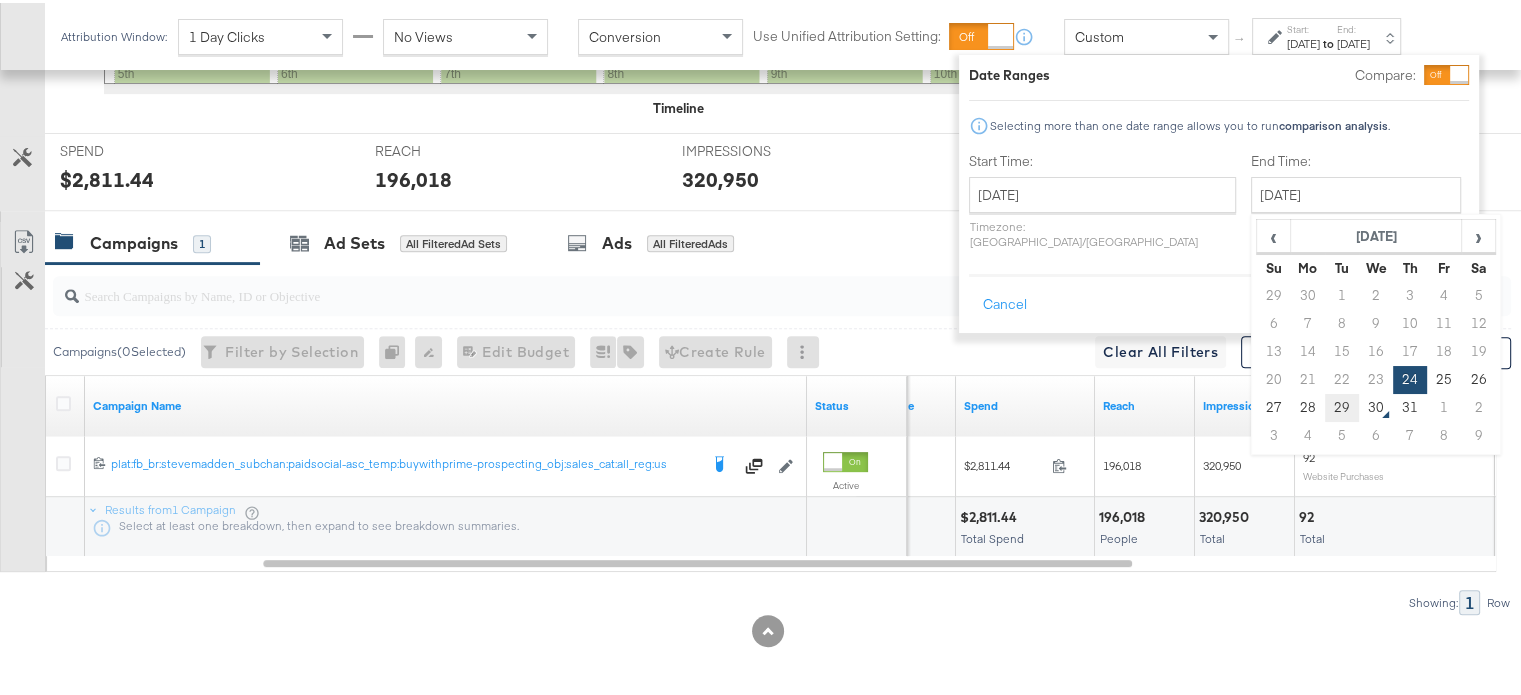 click on "29" at bounding box center (1342, 405) 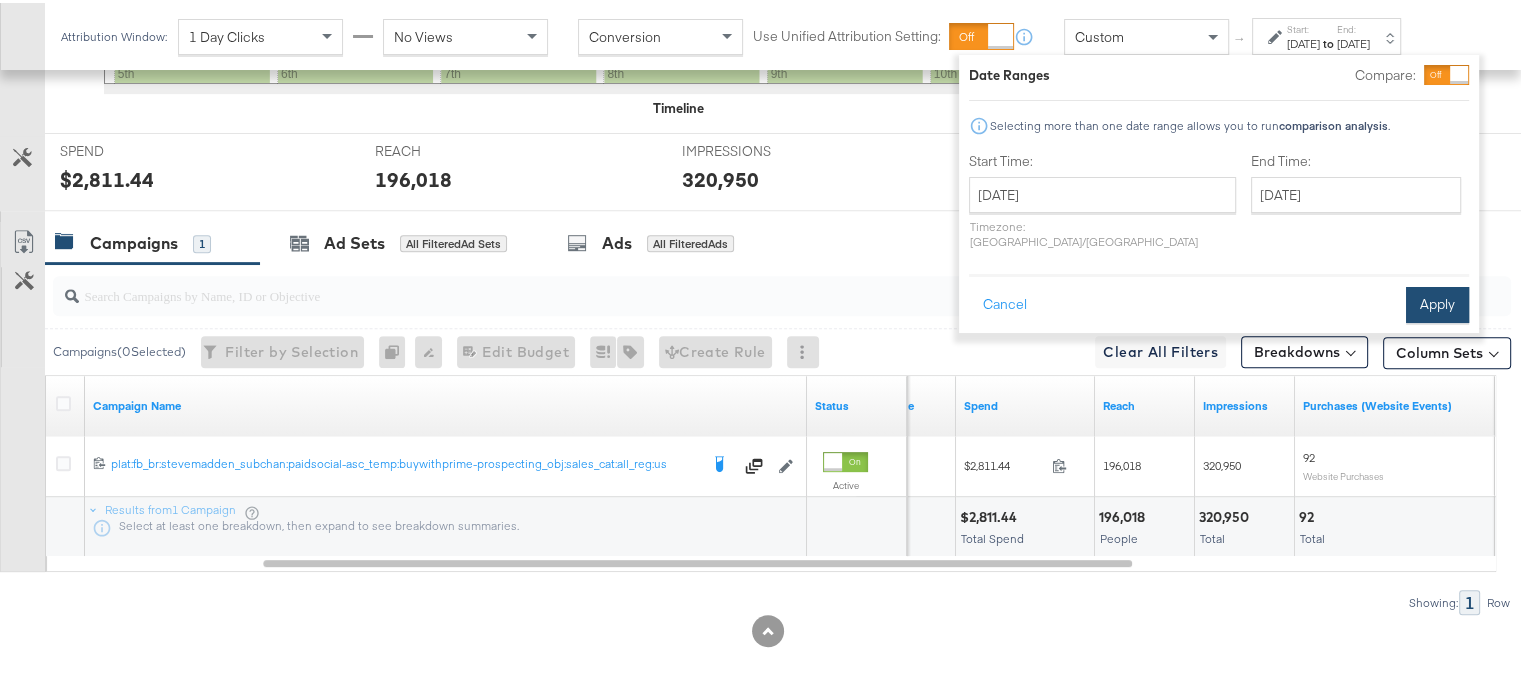 click on "Apply" at bounding box center [1437, 302] 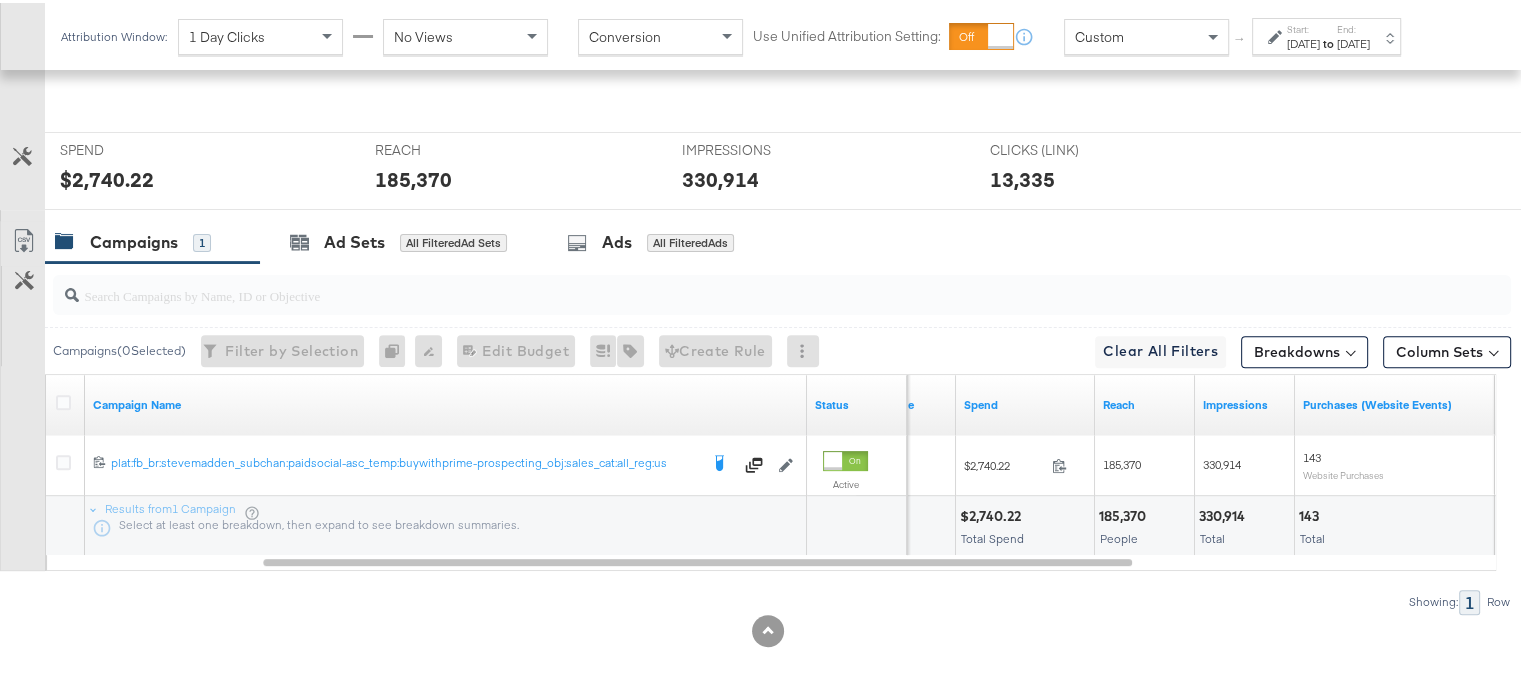 scroll, scrollTop: 789, scrollLeft: 0, axis: vertical 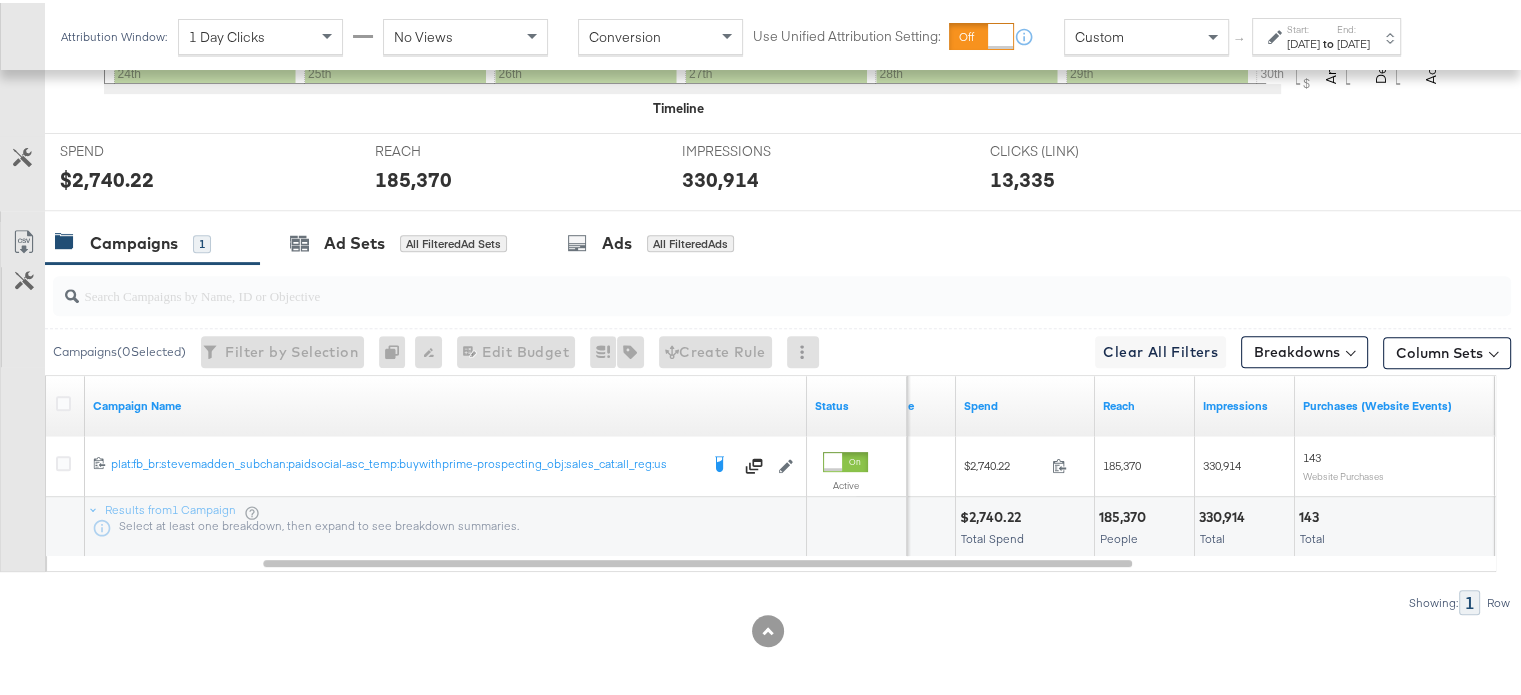 click on "Start:" at bounding box center (1303, 26) 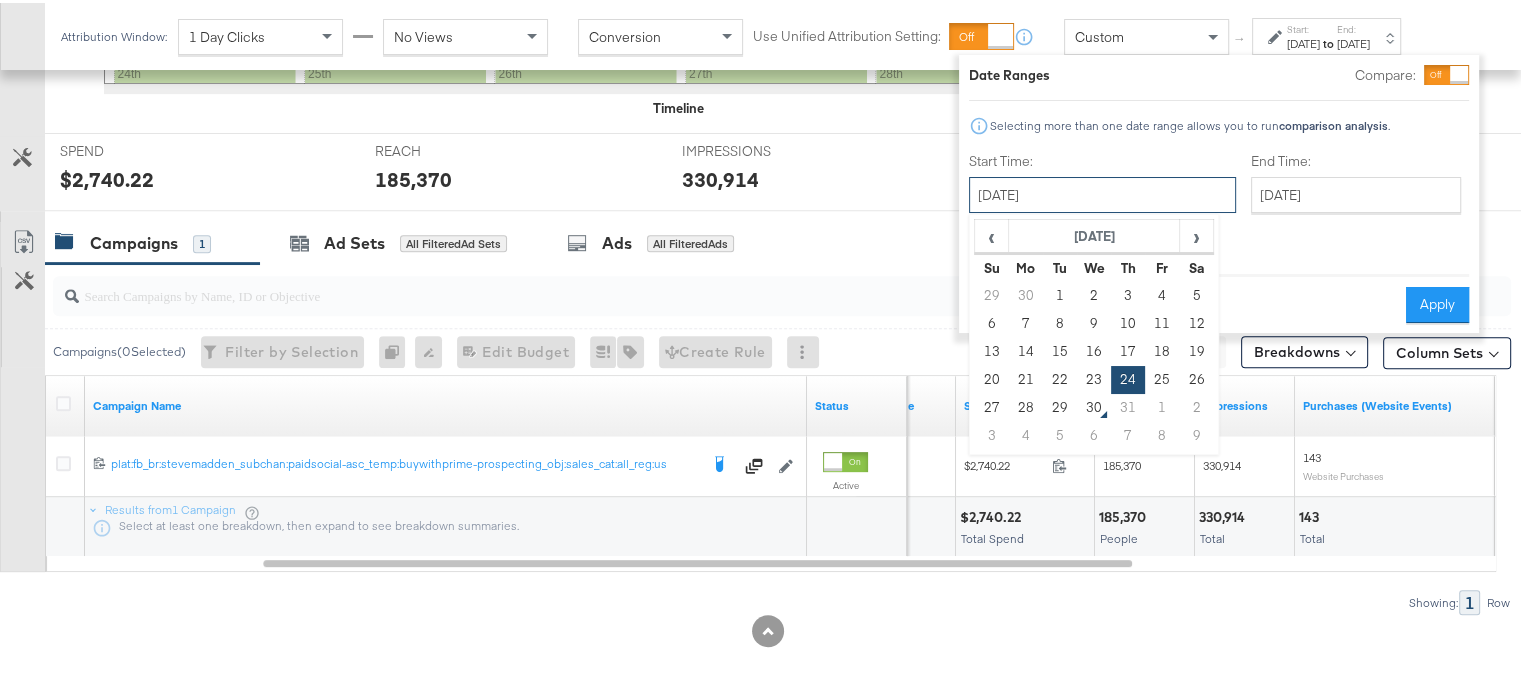 click on "July 24th 2025" at bounding box center (1102, 192) 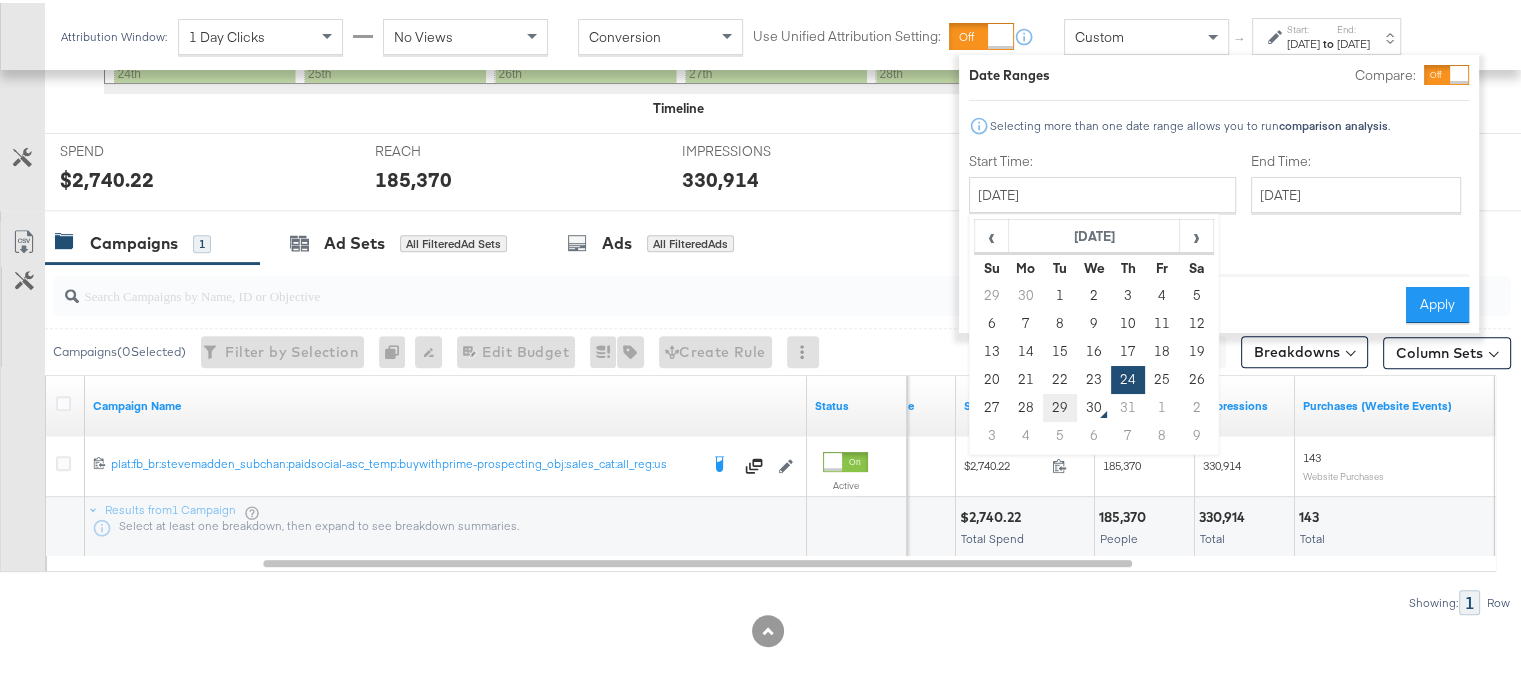 click on "29" at bounding box center [1060, 405] 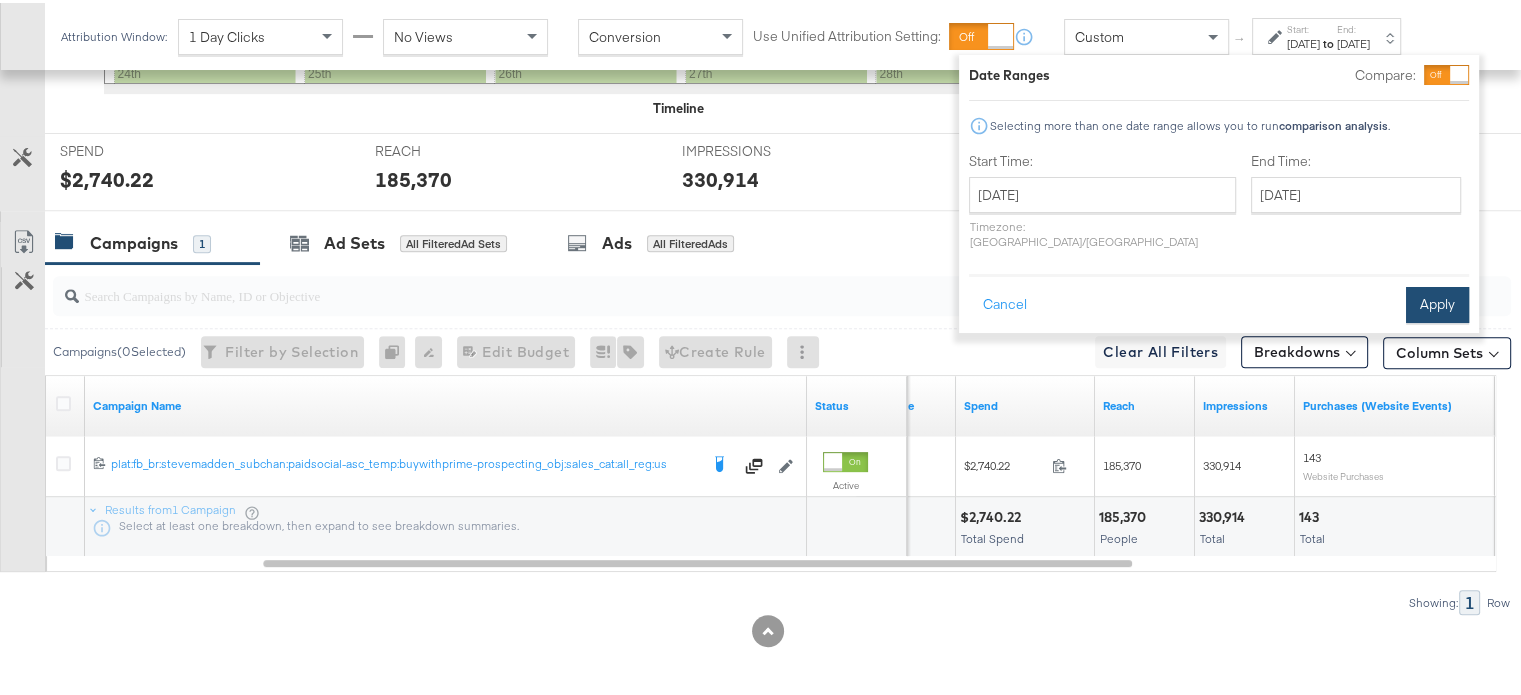click on "Apply" at bounding box center (1437, 302) 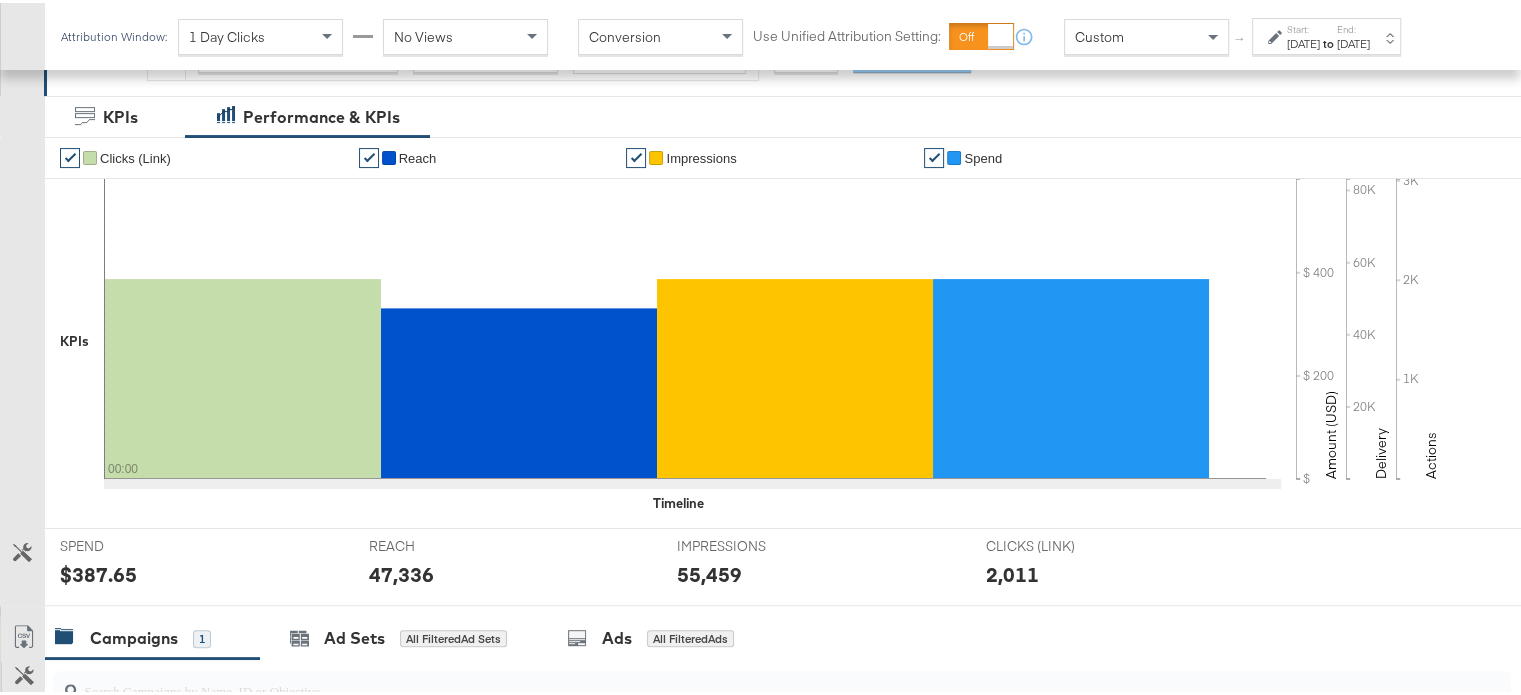 scroll, scrollTop: 0, scrollLeft: 0, axis: both 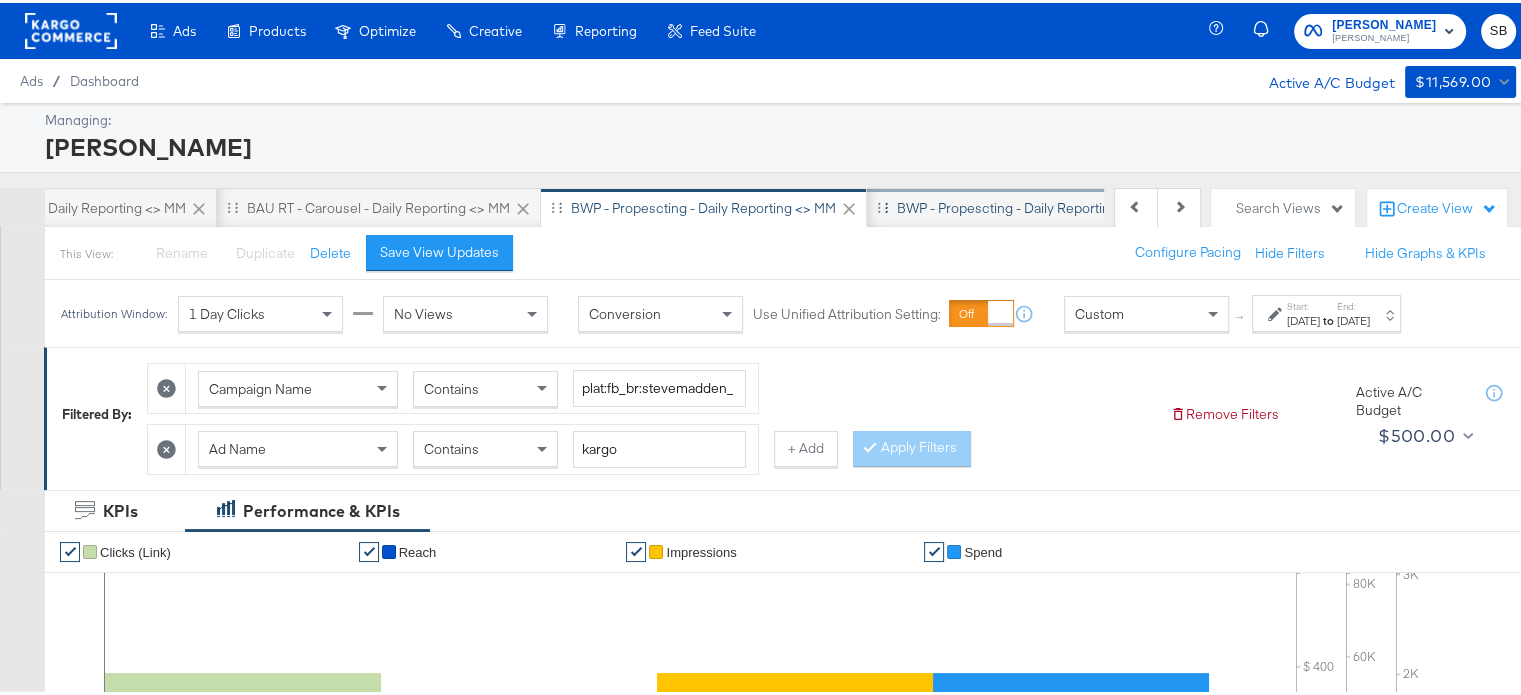 click on "BWP - Propescting - Daily Reporting<>MM(not kargo)" at bounding box center [1062, 205] 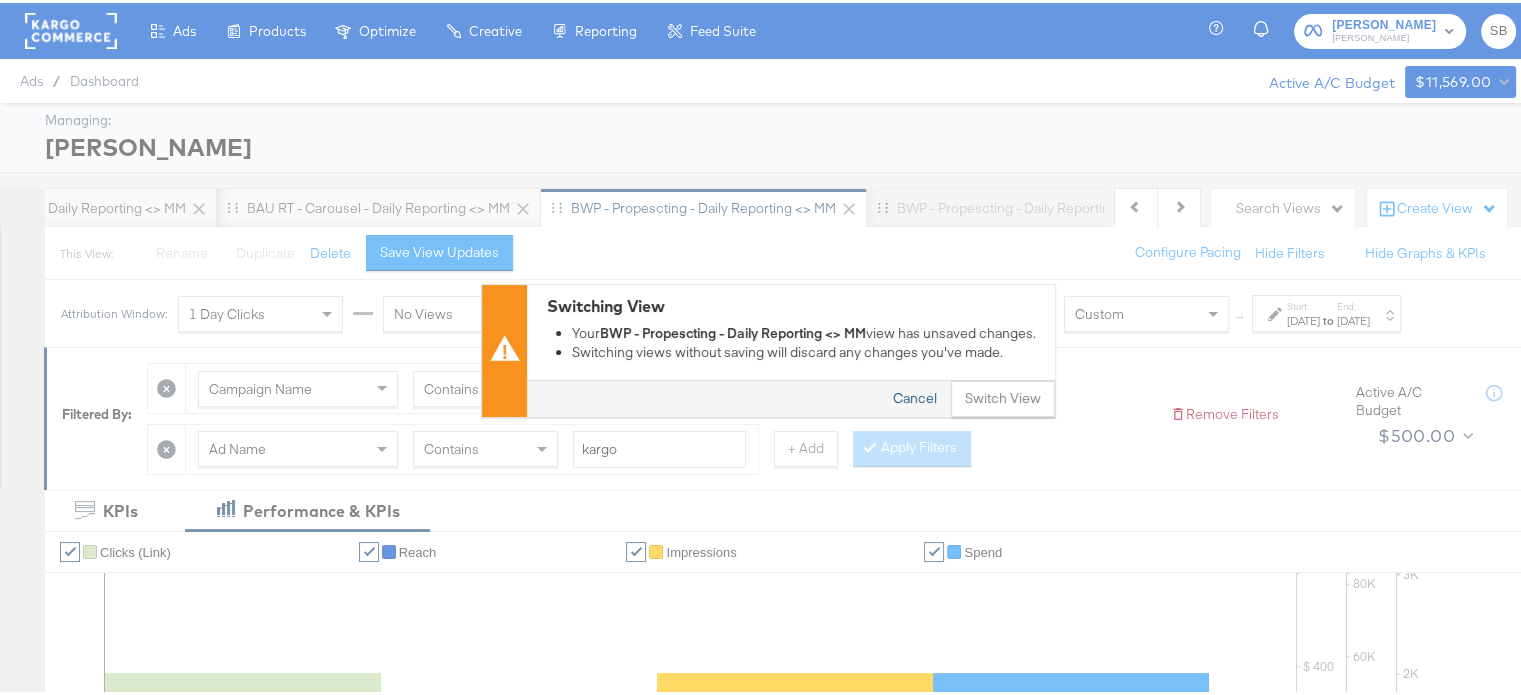 click on "Cancel" at bounding box center (915, 396) 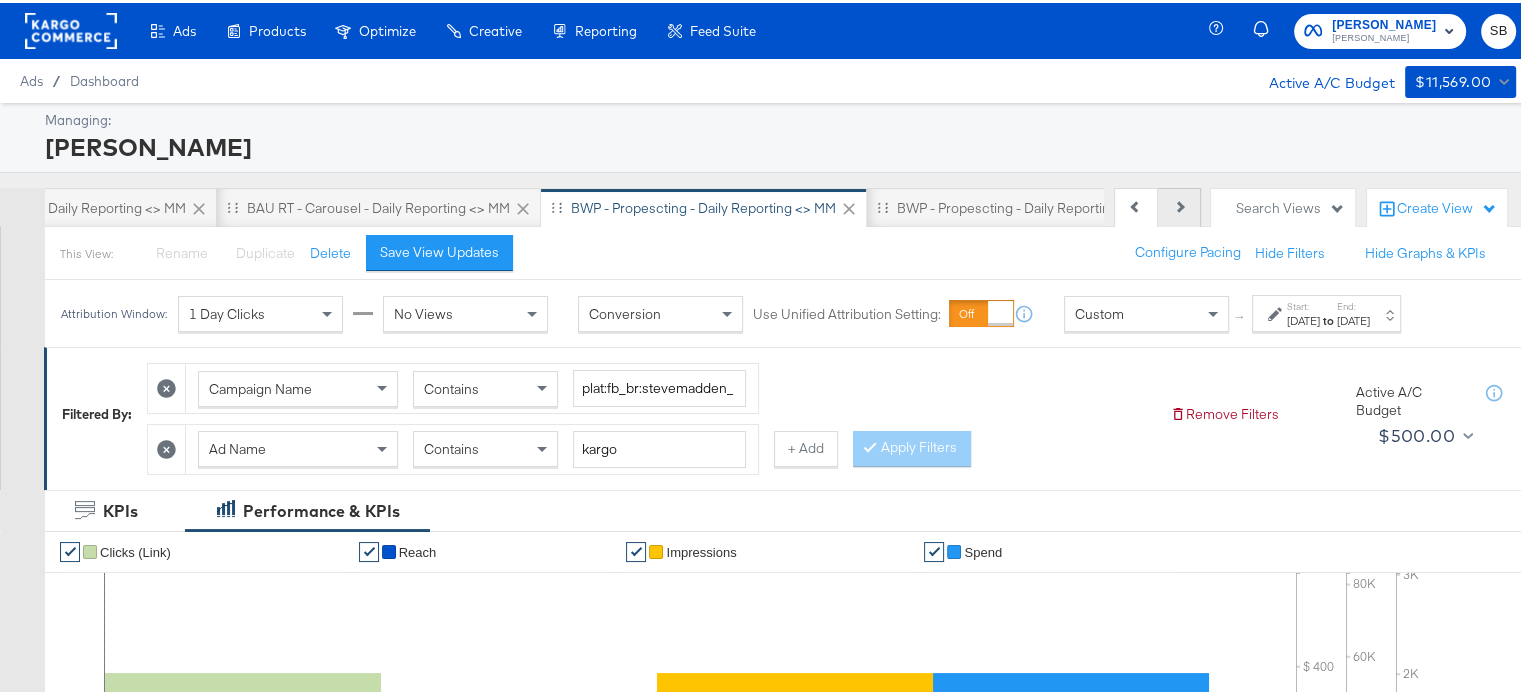click on "Next" at bounding box center [1179, 205] 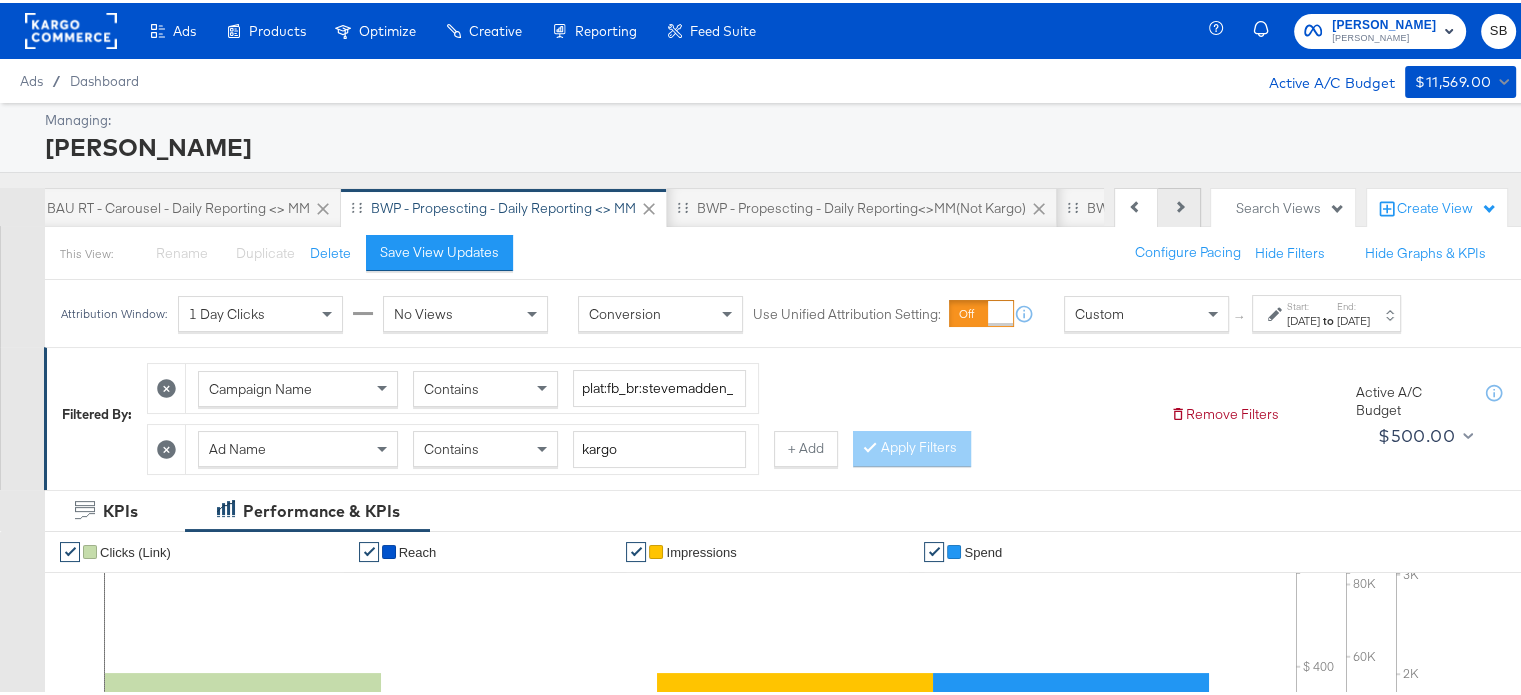 click on "Next" at bounding box center [1179, 205] 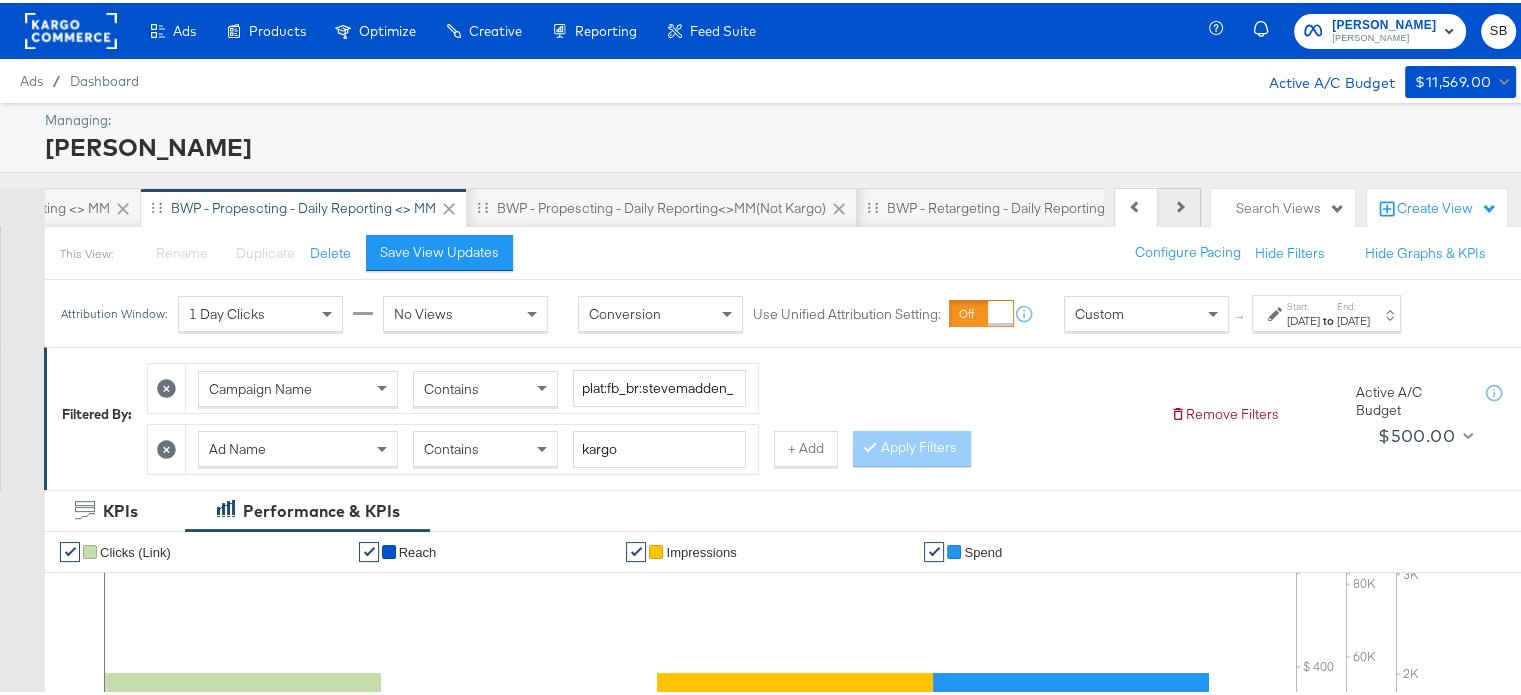 click on "Next" at bounding box center [1179, 205] 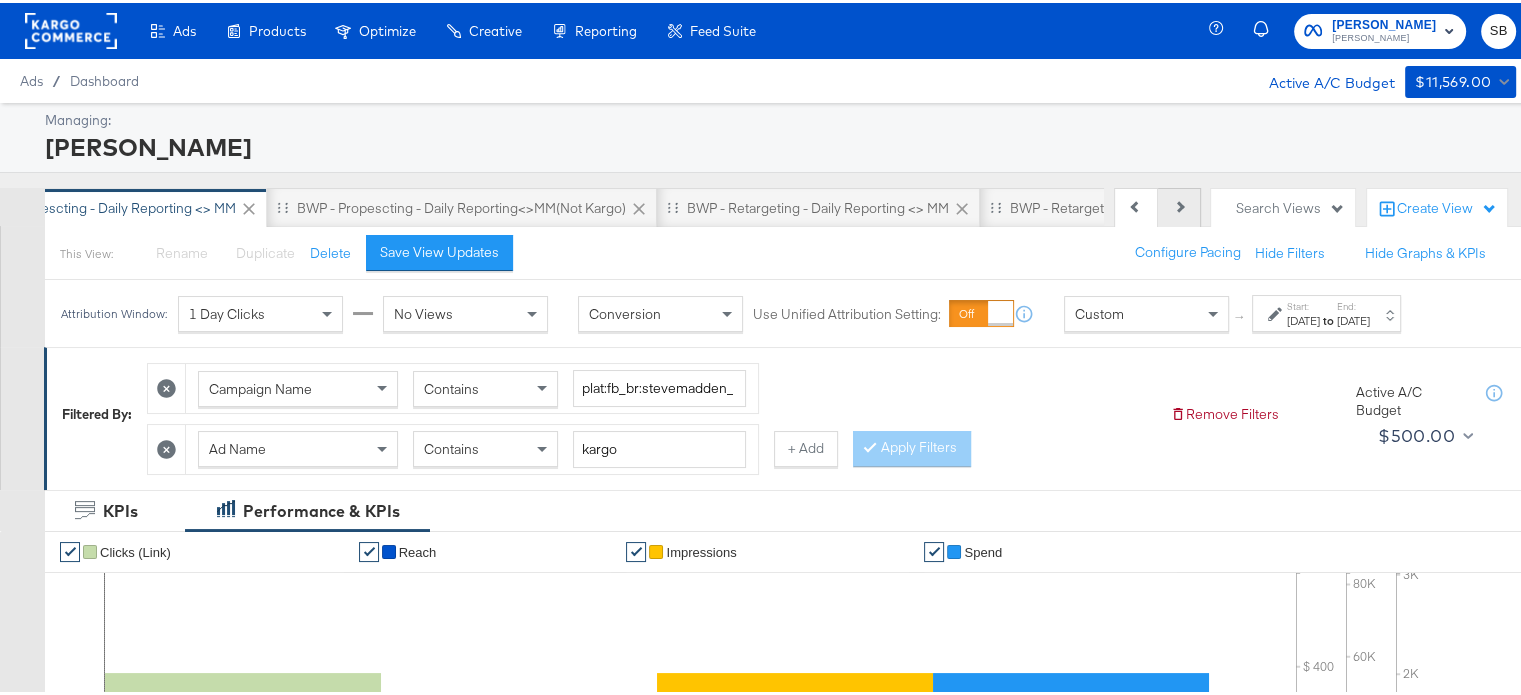 click on "Next" at bounding box center [1179, 205] 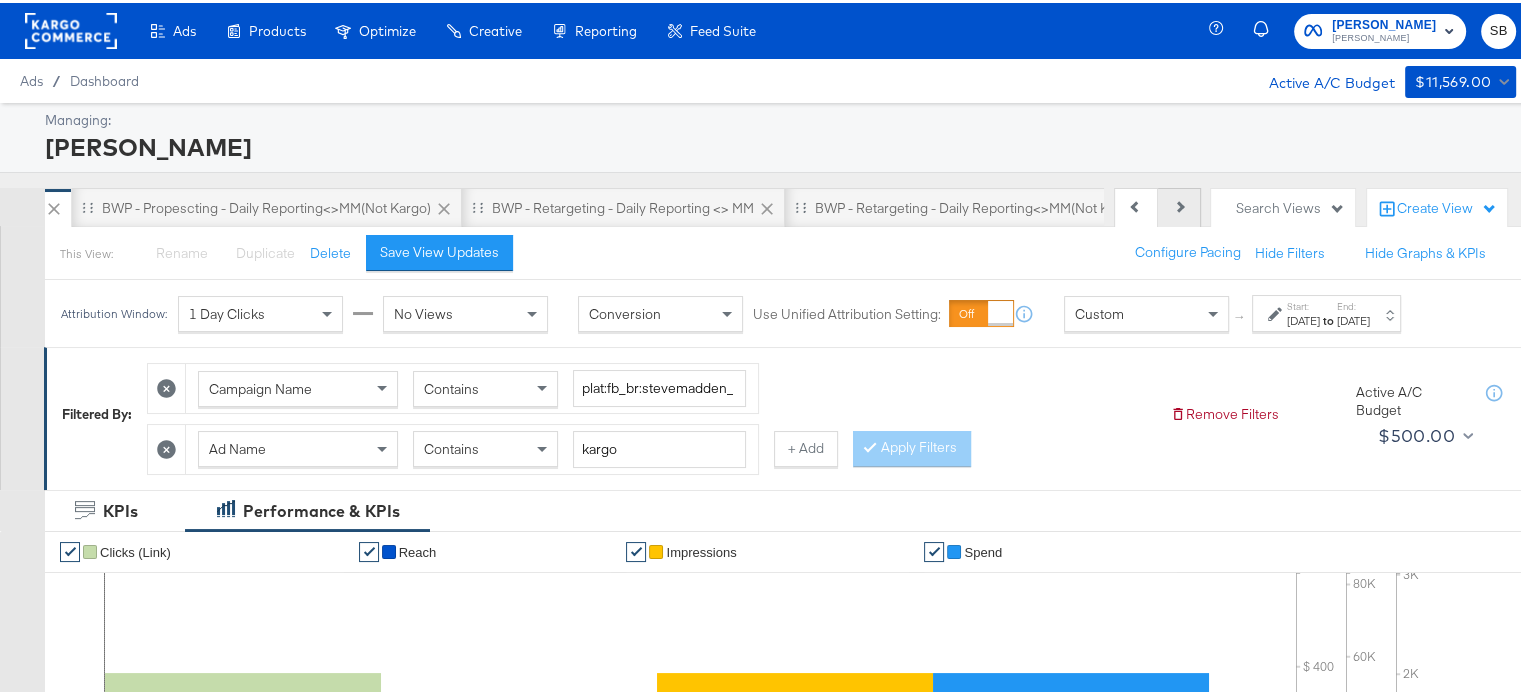 scroll, scrollTop: 0, scrollLeft: 1600, axis: horizontal 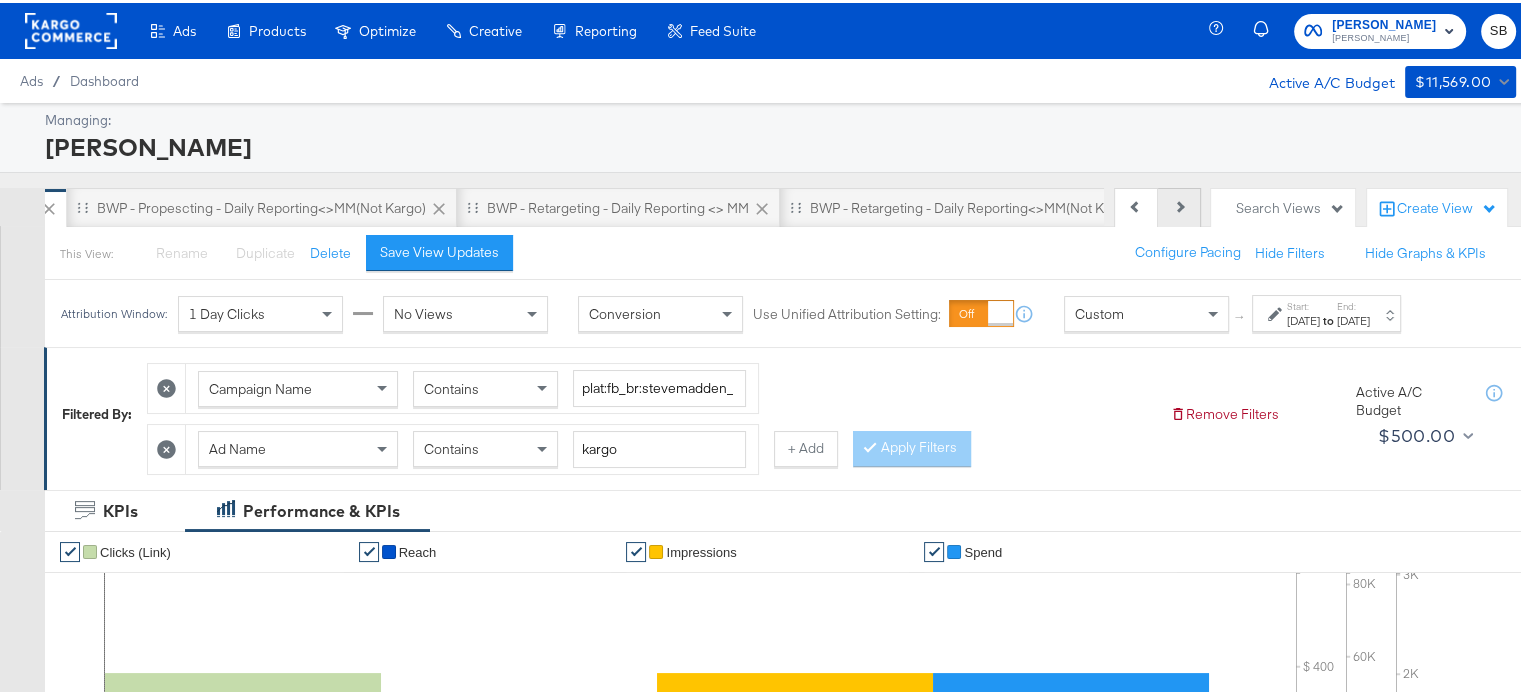 click on "Next" at bounding box center (1179, 205) 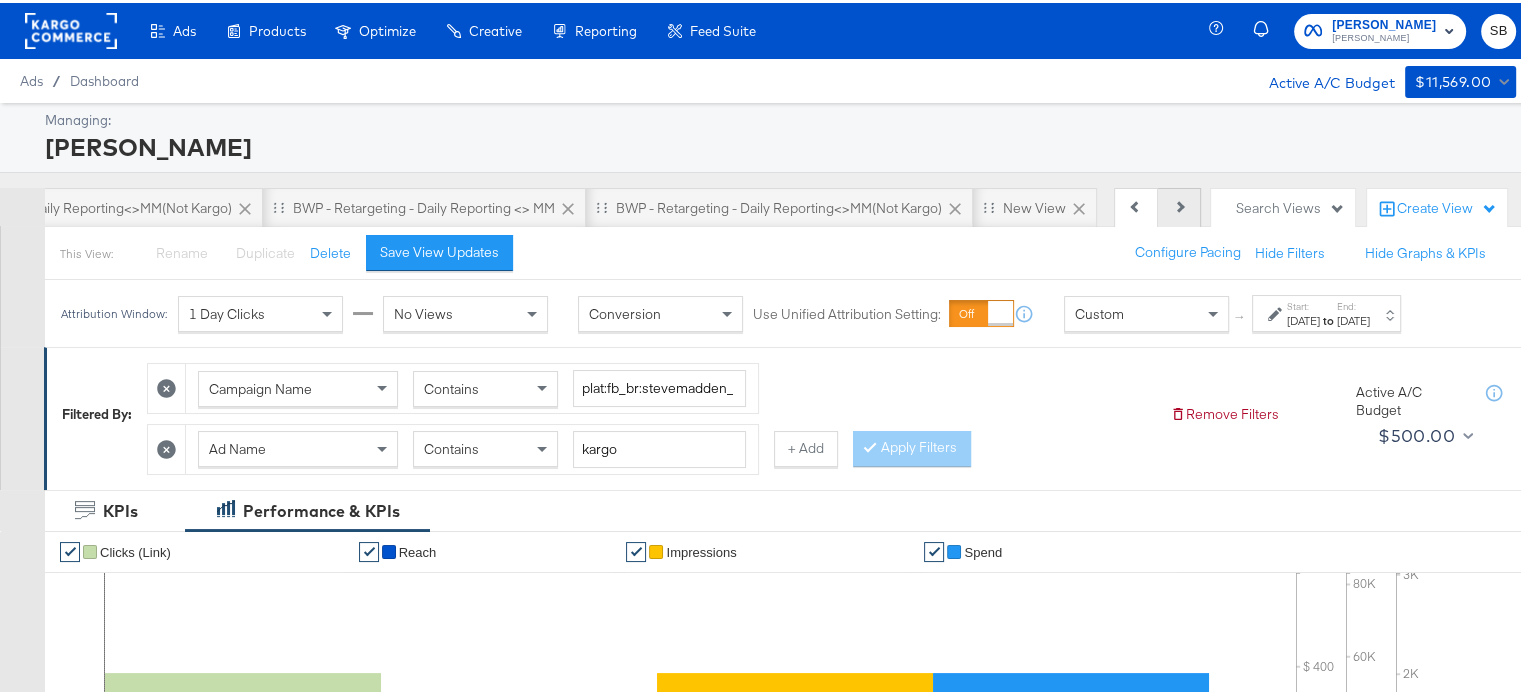 scroll, scrollTop: 0, scrollLeft: 1800, axis: horizontal 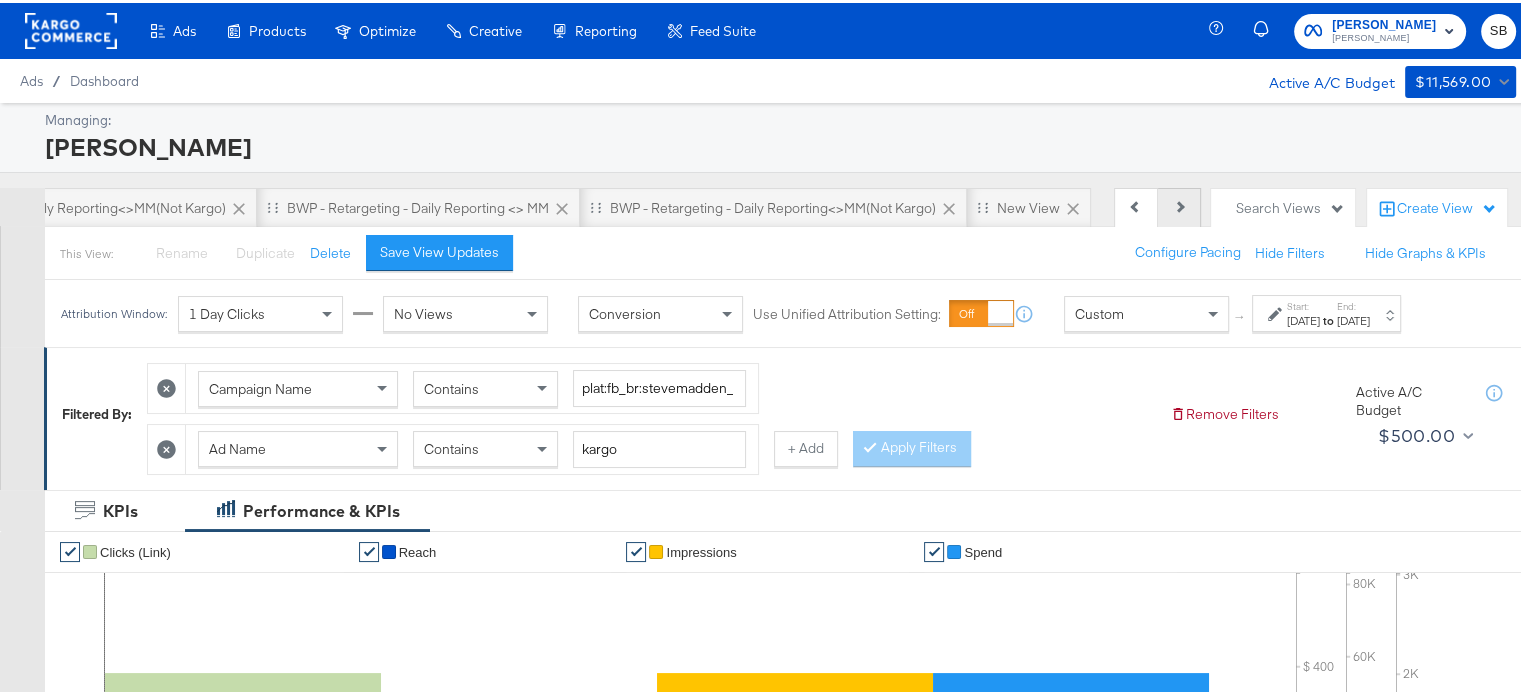 click on "Next" at bounding box center [1179, 205] 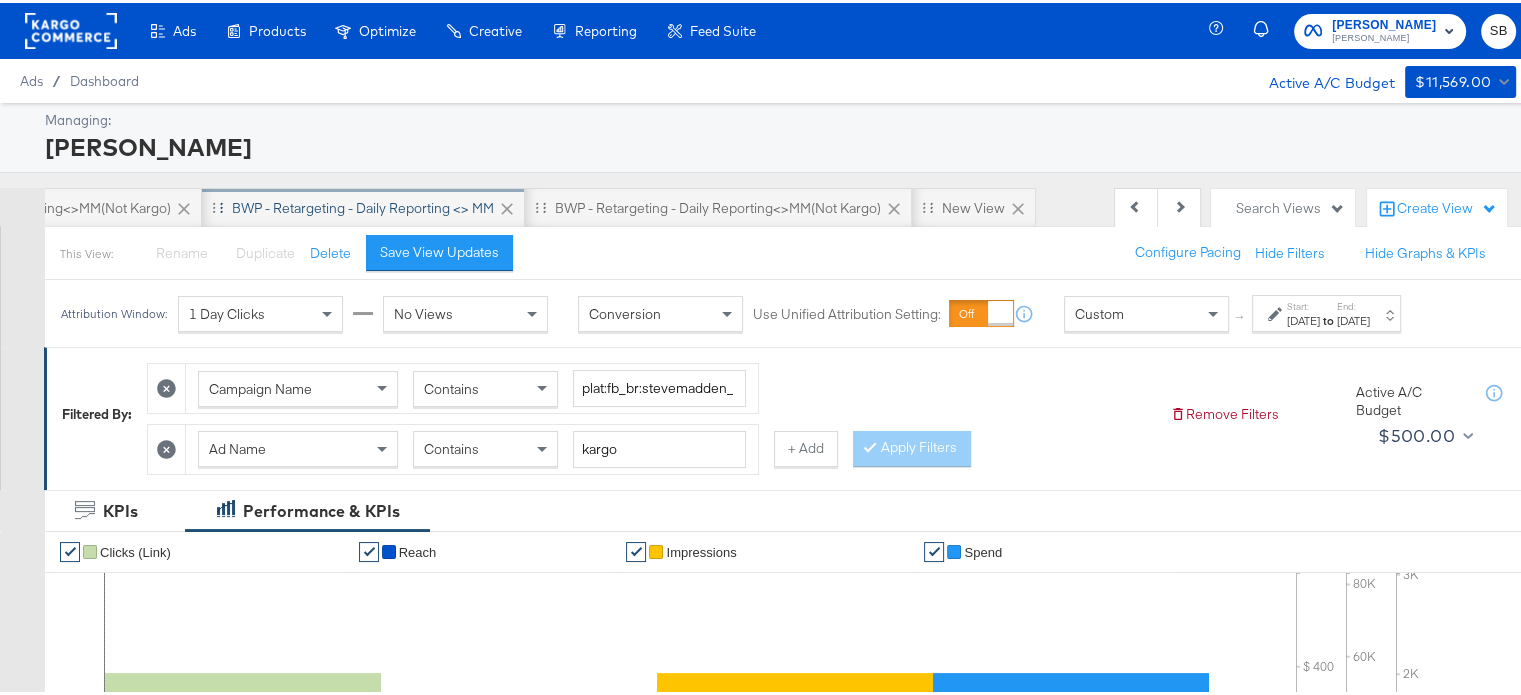 click on "BWP - Retargeting - Daily Reporting <> MM" at bounding box center (363, 205) 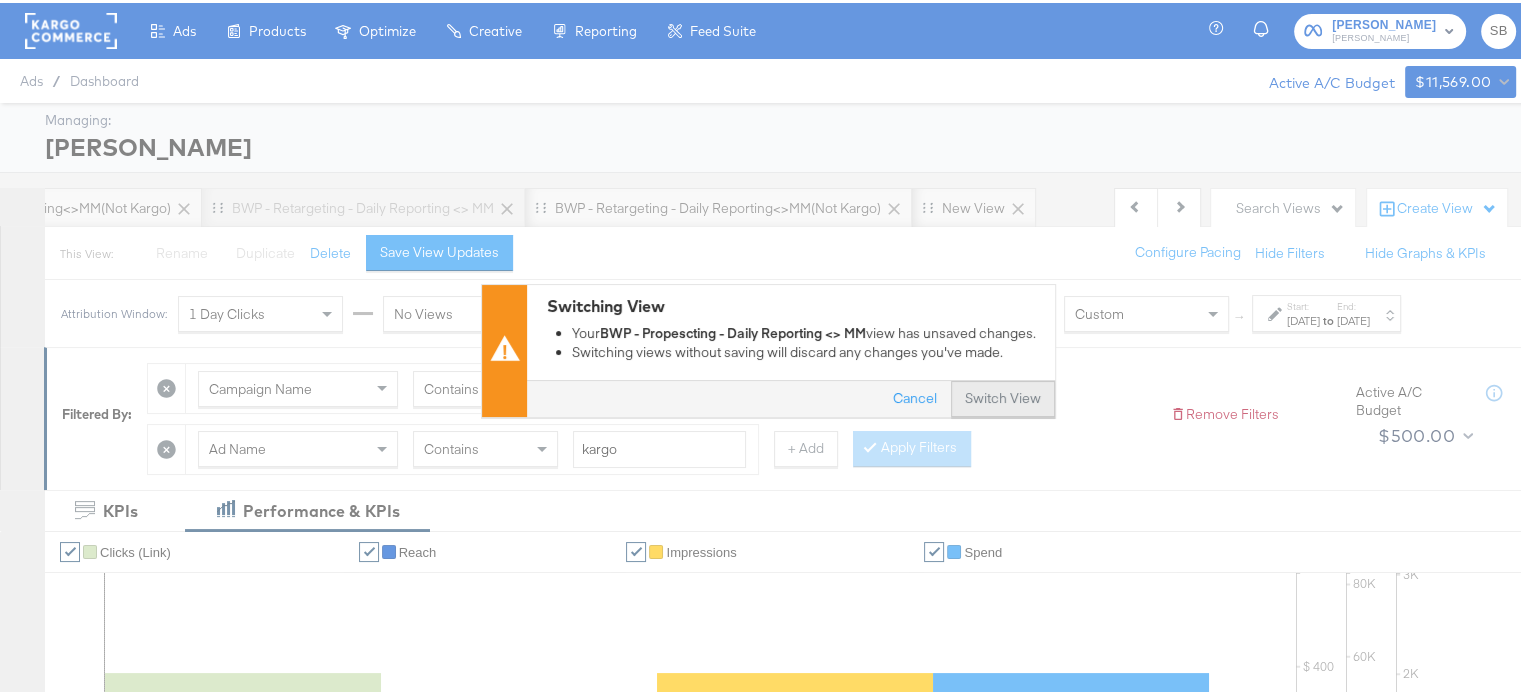 click on "Switch View" at bounding box center [1003, 396] 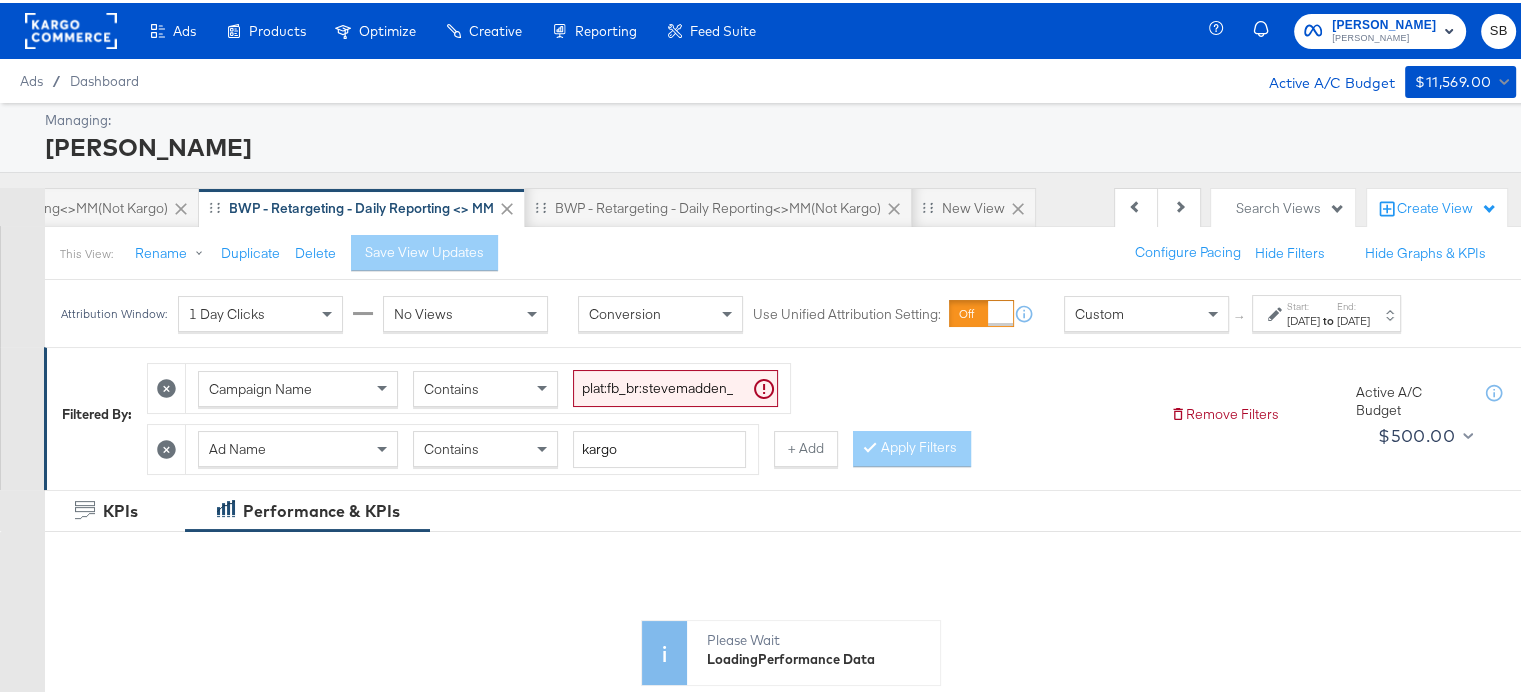 click on "Jun 5th 2025" at bounding box center (1303, 318) 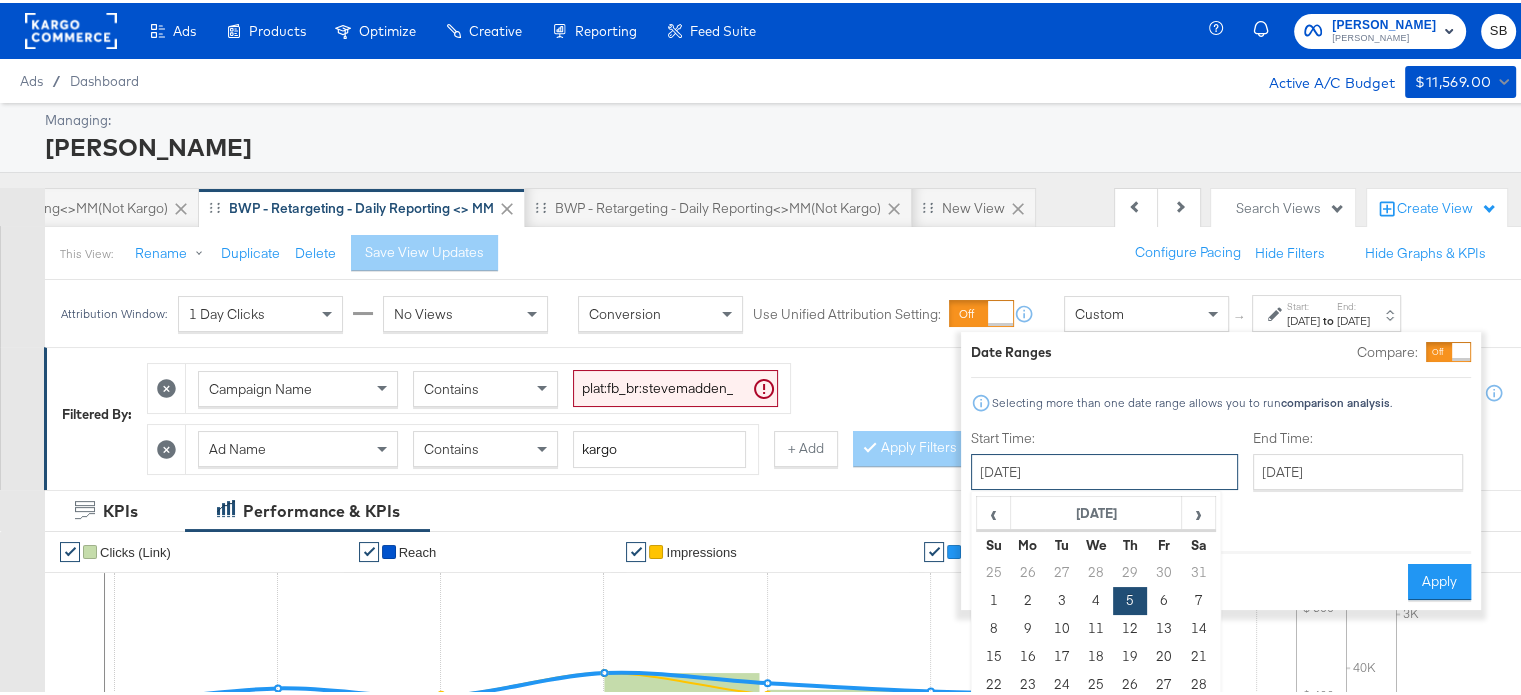 click on "June 5th 2025" at bounding box center [1104, 469] 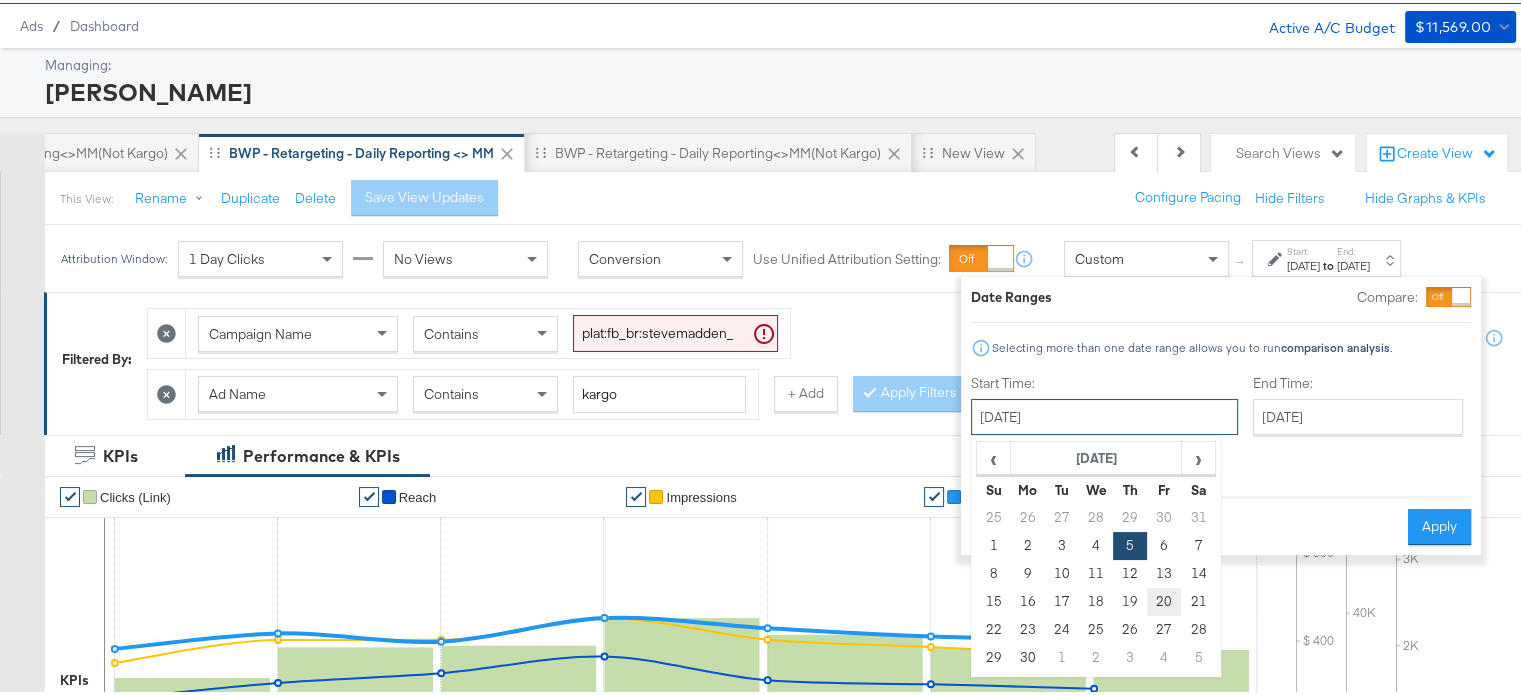 scroll, scrollTop: 56, scrollLeft: 0, axis: vertical 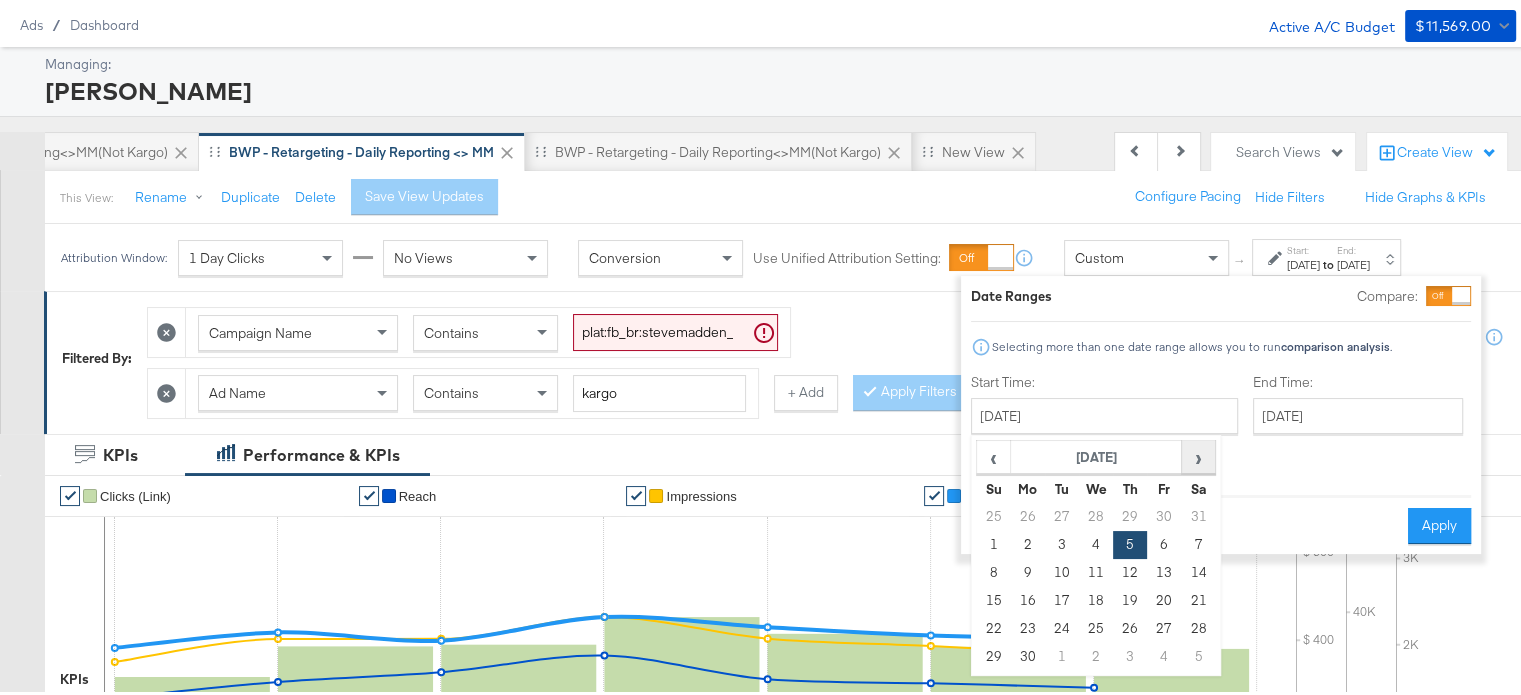 click on "›" at bounding box center [1198, 454] 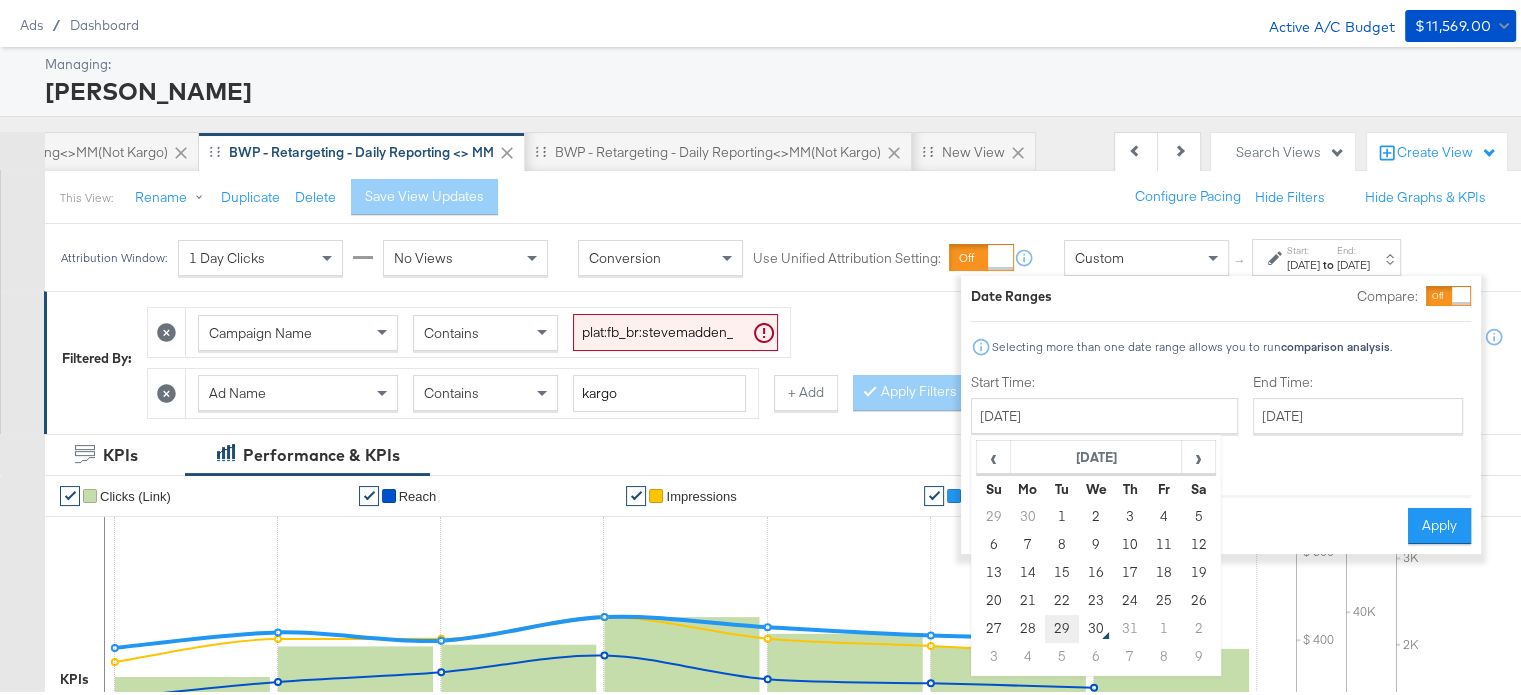 click on "29" at bounding box center [1062, 626] 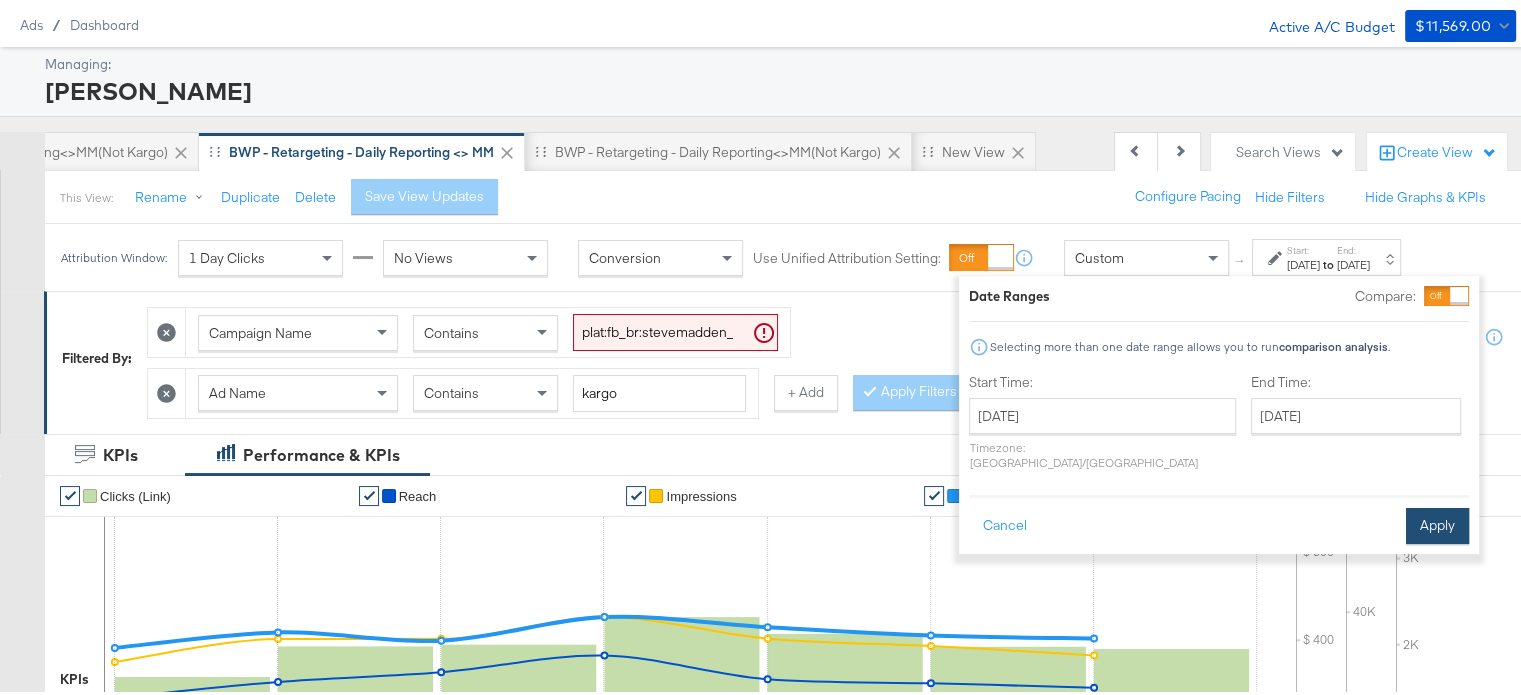 click on "Apply" at bounding box center [1437, 523] 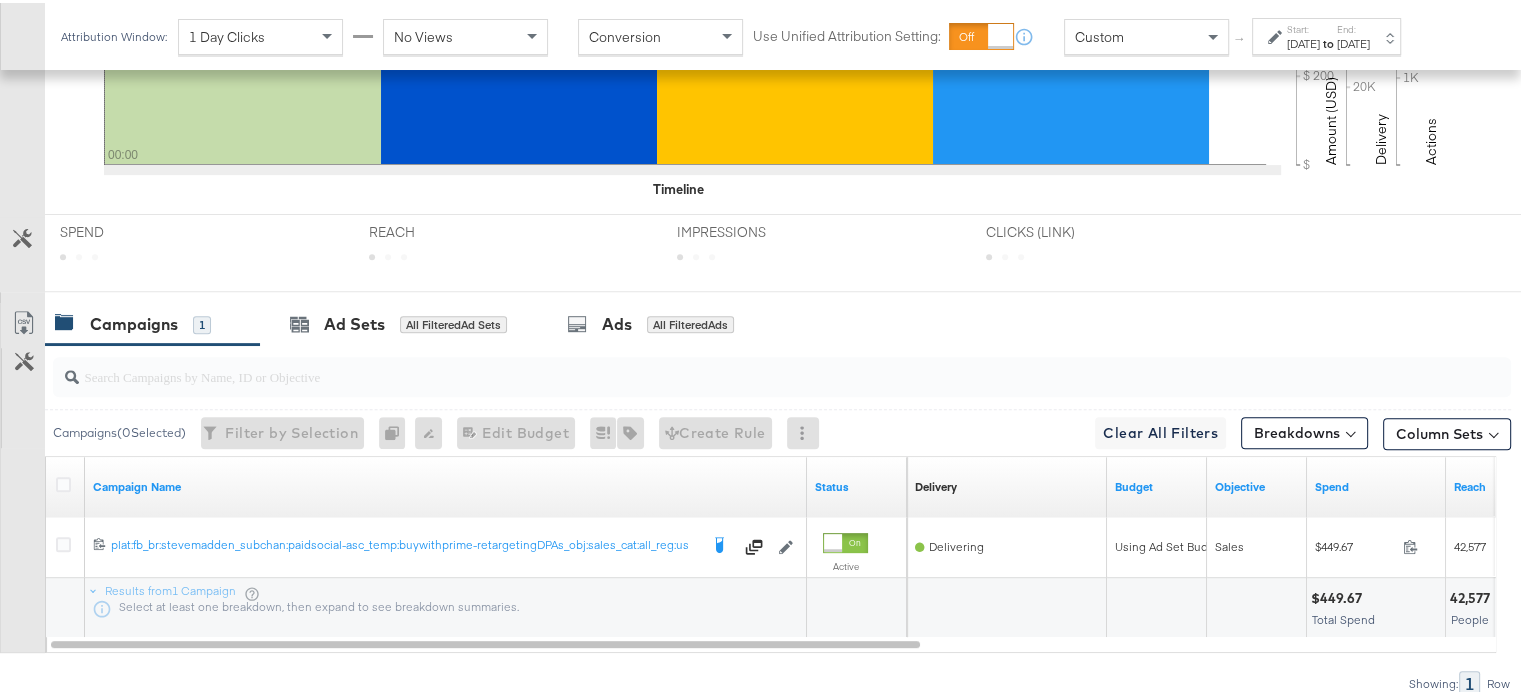 scroll, scrollTop: 789, scrollLeft: 0, axis: vertical 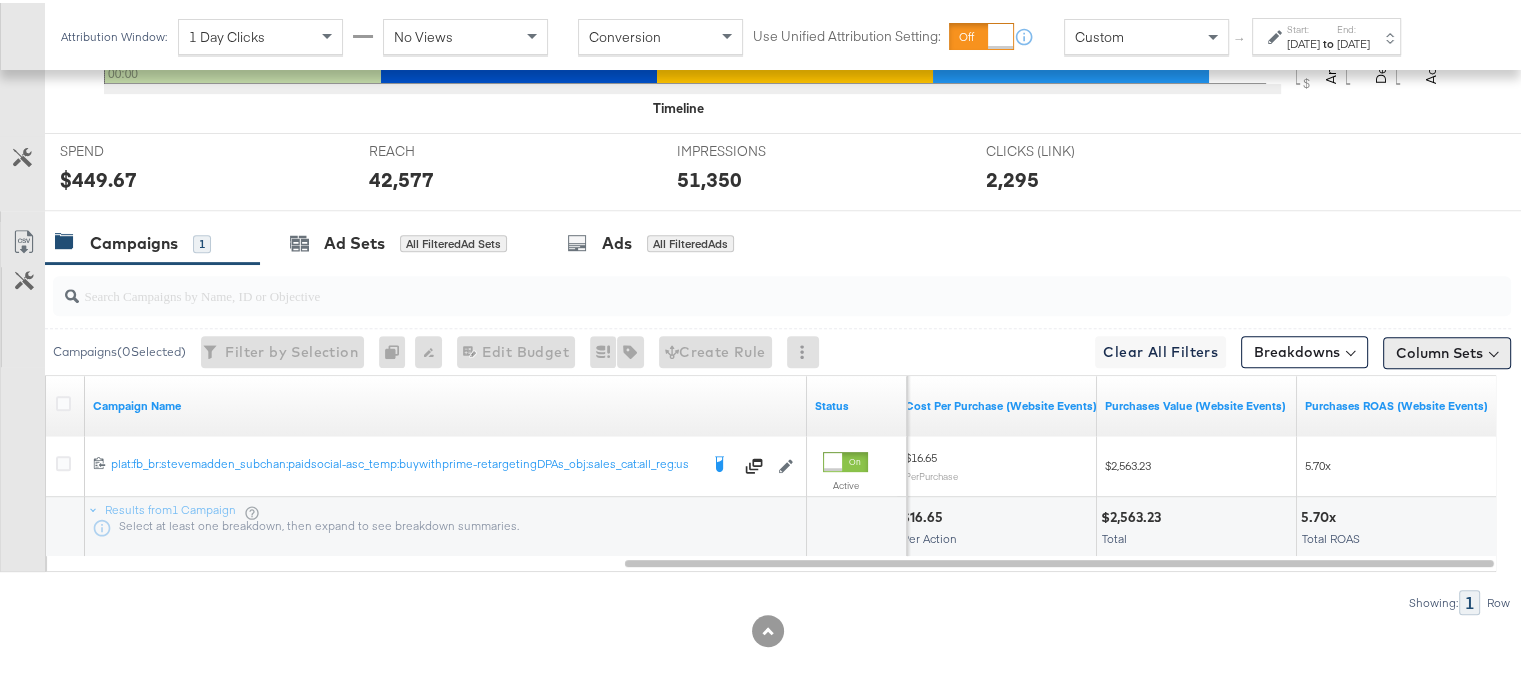 click on "Column Sets" at bounding box center (1447, 350) 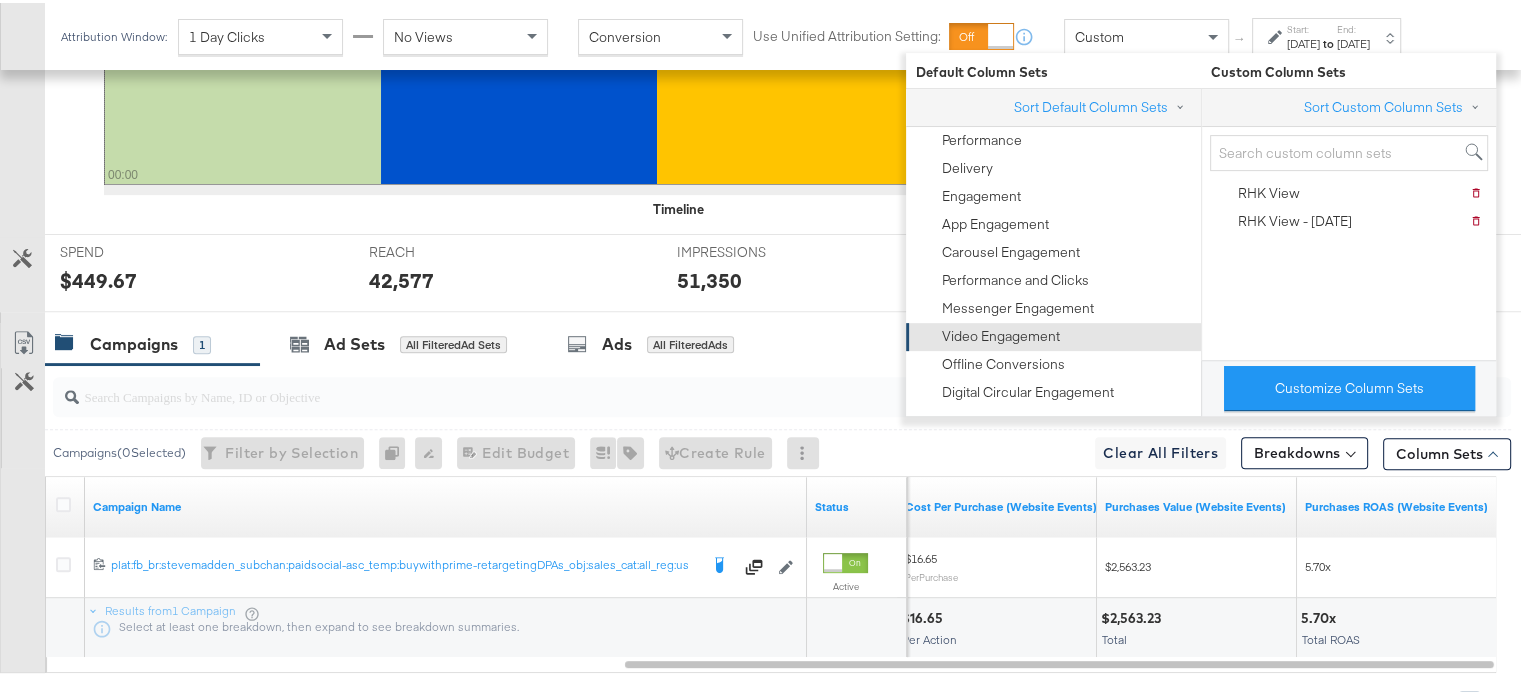 scroll, scrollTop: 688, scrollLeft: 0, axis: vertical 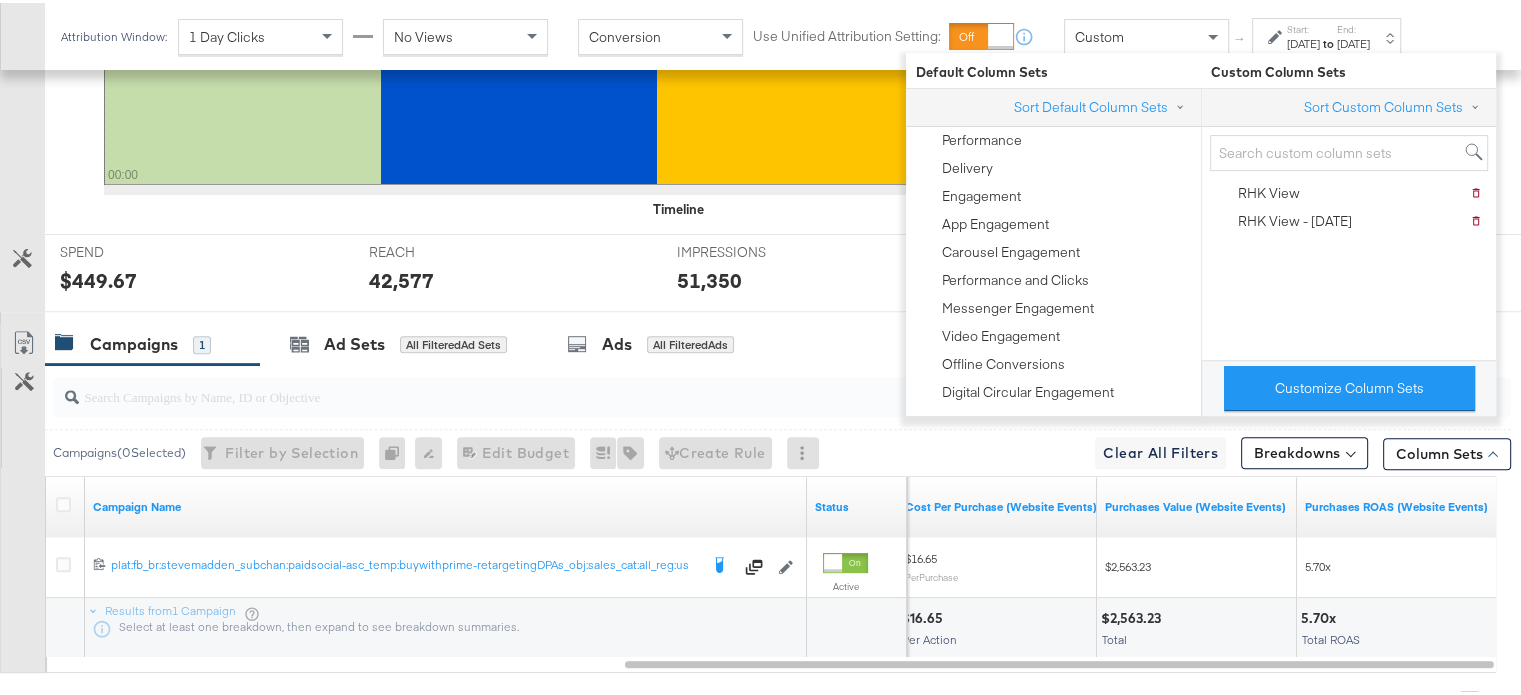 click on "Campaigns 1 Ad Sets All Filtered  Ad Sets Ads All Filtered  Ads" at bounding box center (790, 341) 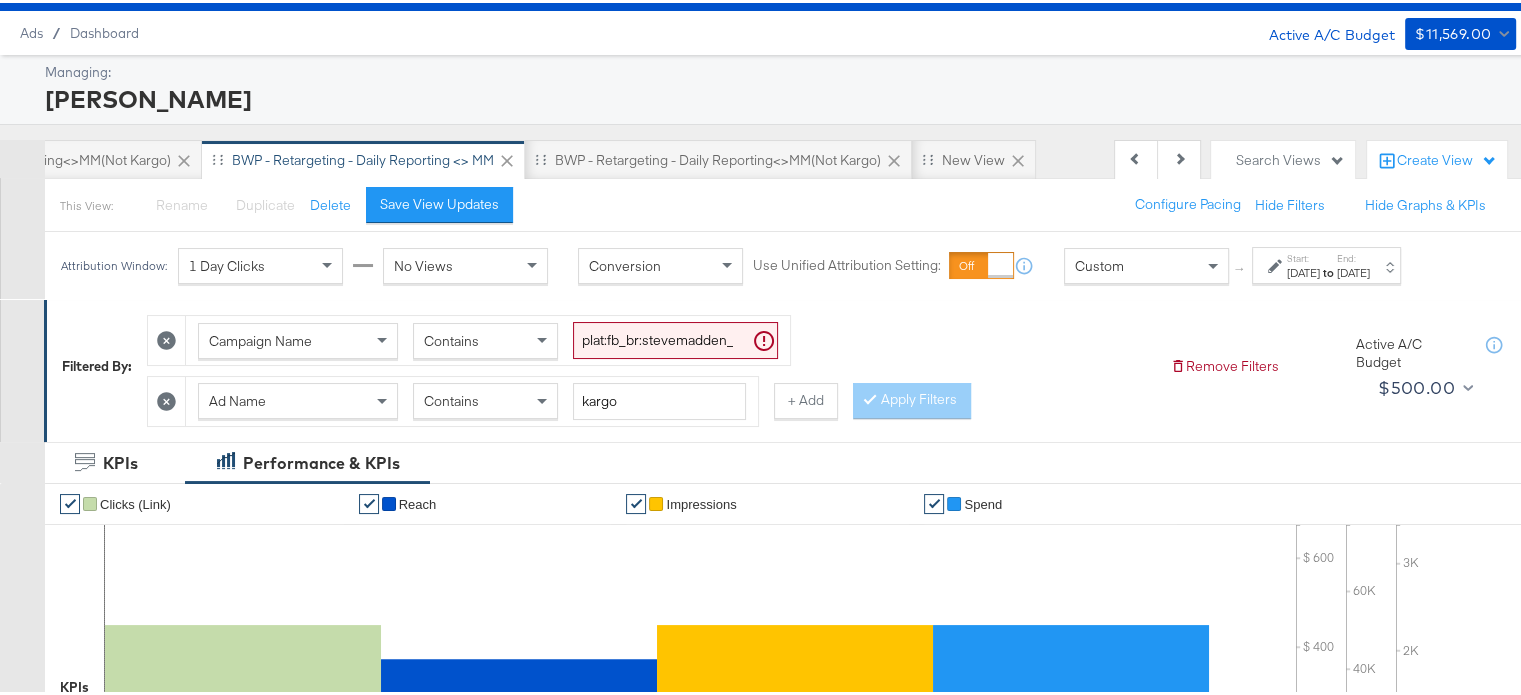 scroll, scrollTop: 0, scrollLeft: 0, axis: both 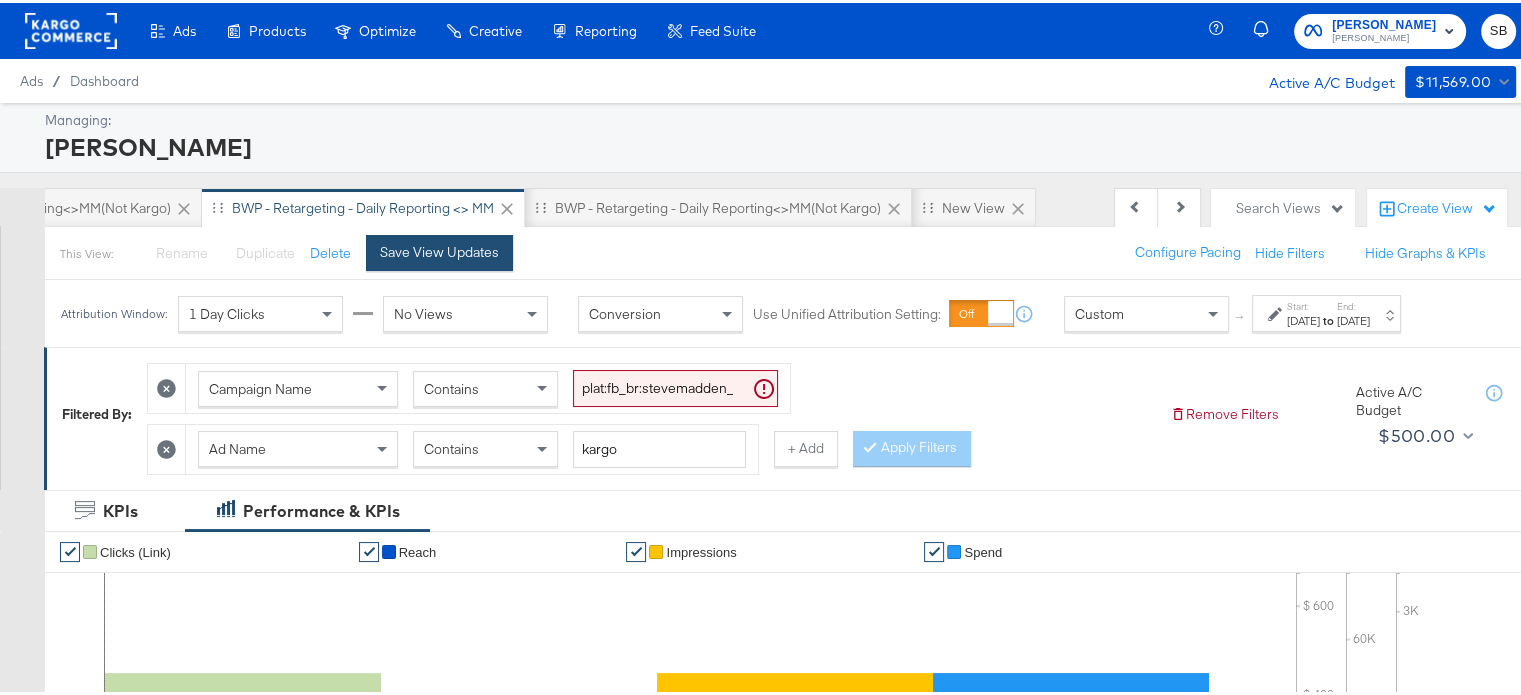 click on "Save View Updates" at bounding box center [439, 249] 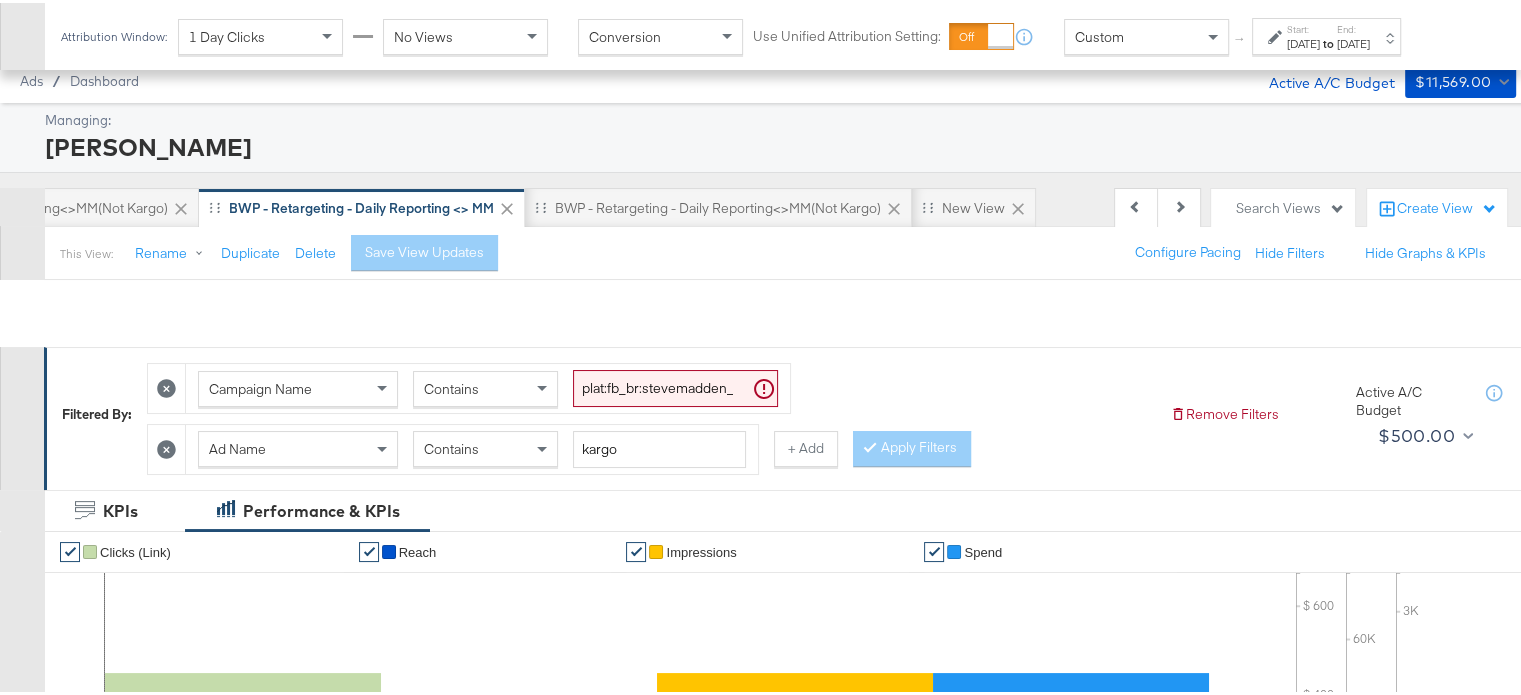 scroll, scrollTop: 789, scrollLeft: 0, axis: vertical 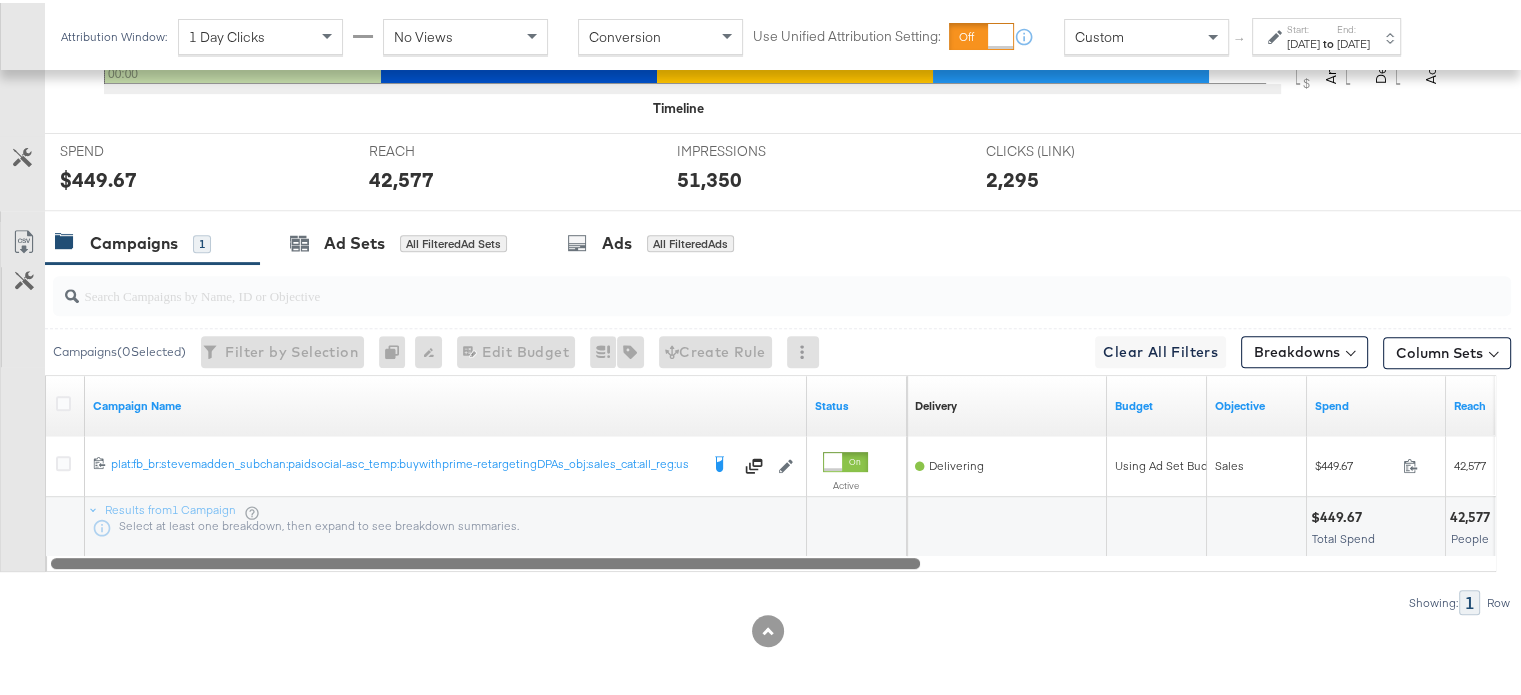 drag, startPoint x: 814, startPoint y: 553, endPoint x: 476, endPoint y: 558, distance: 338.037 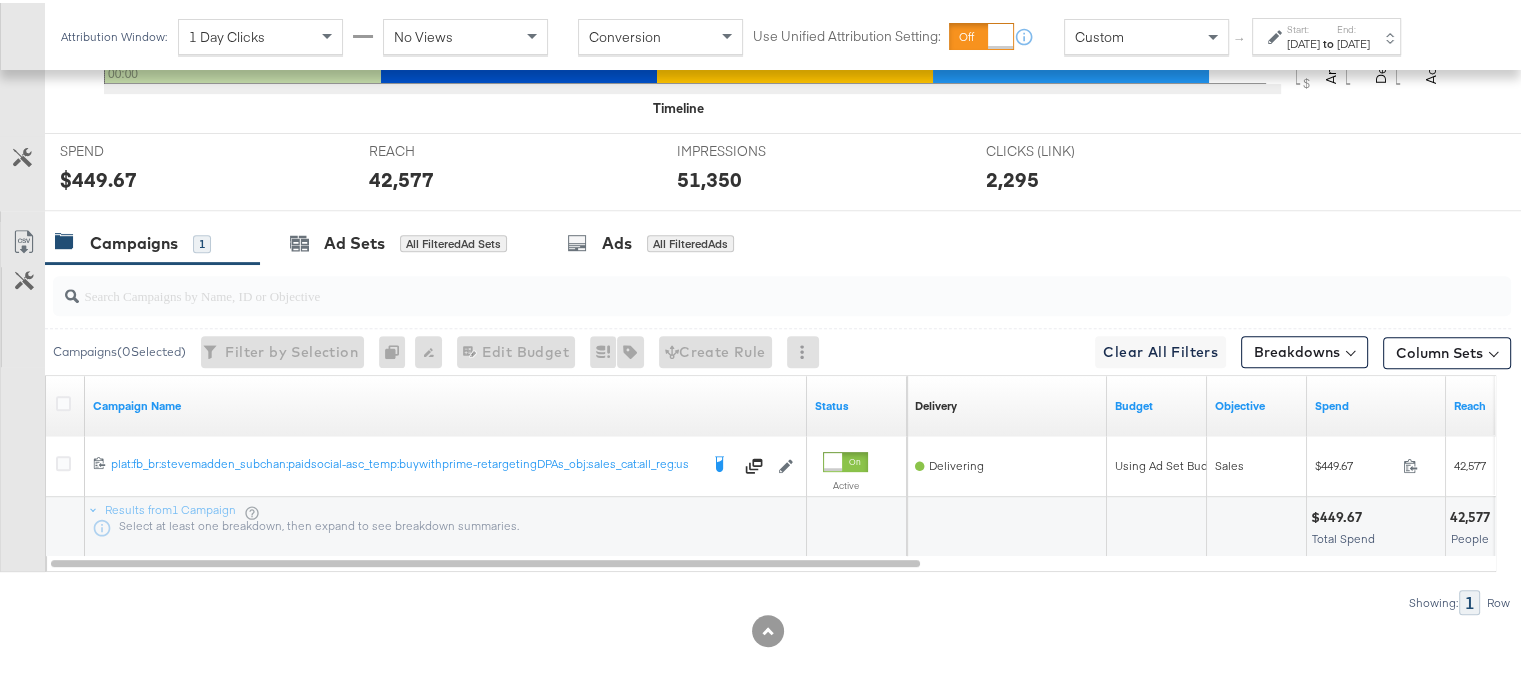 click on "[DATE]" at bounding box center (1303, 41) 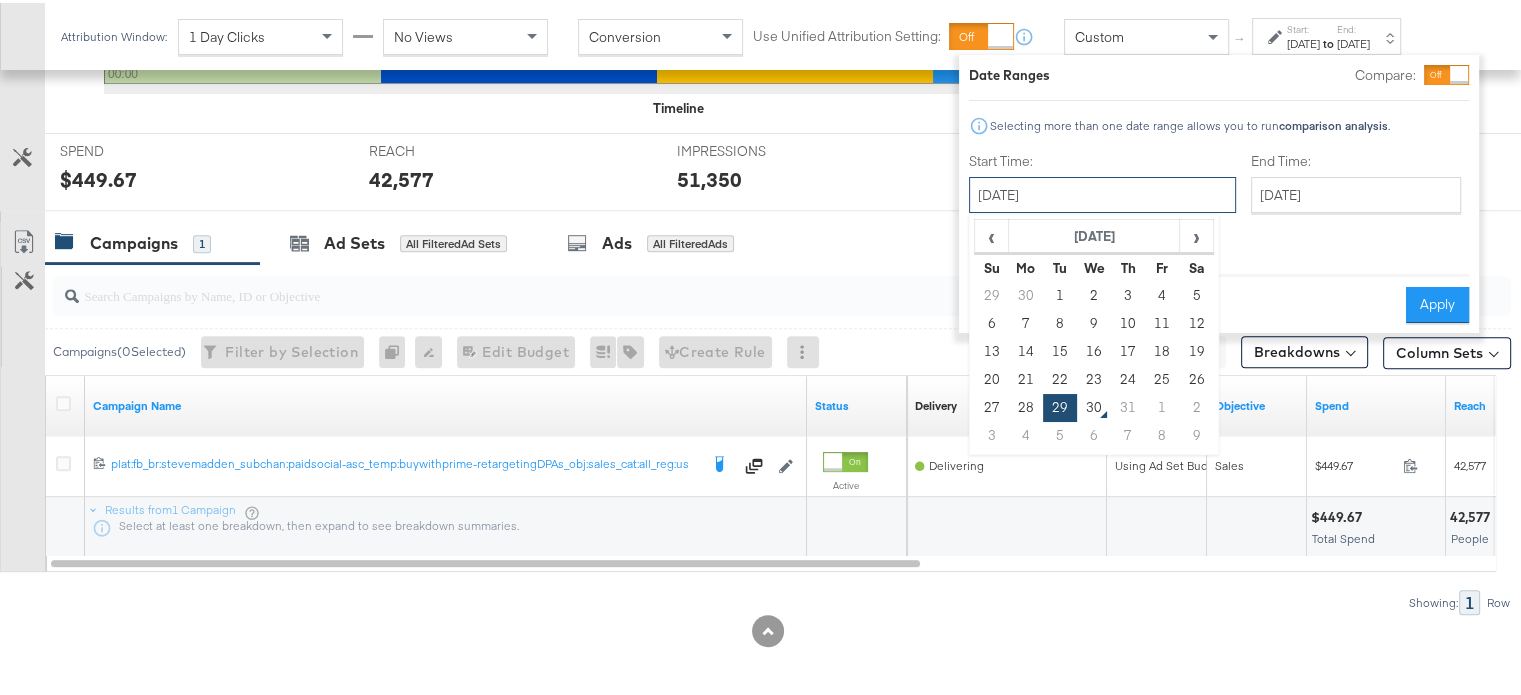 click on "[DATE]" at bounding box center [1102, 192] 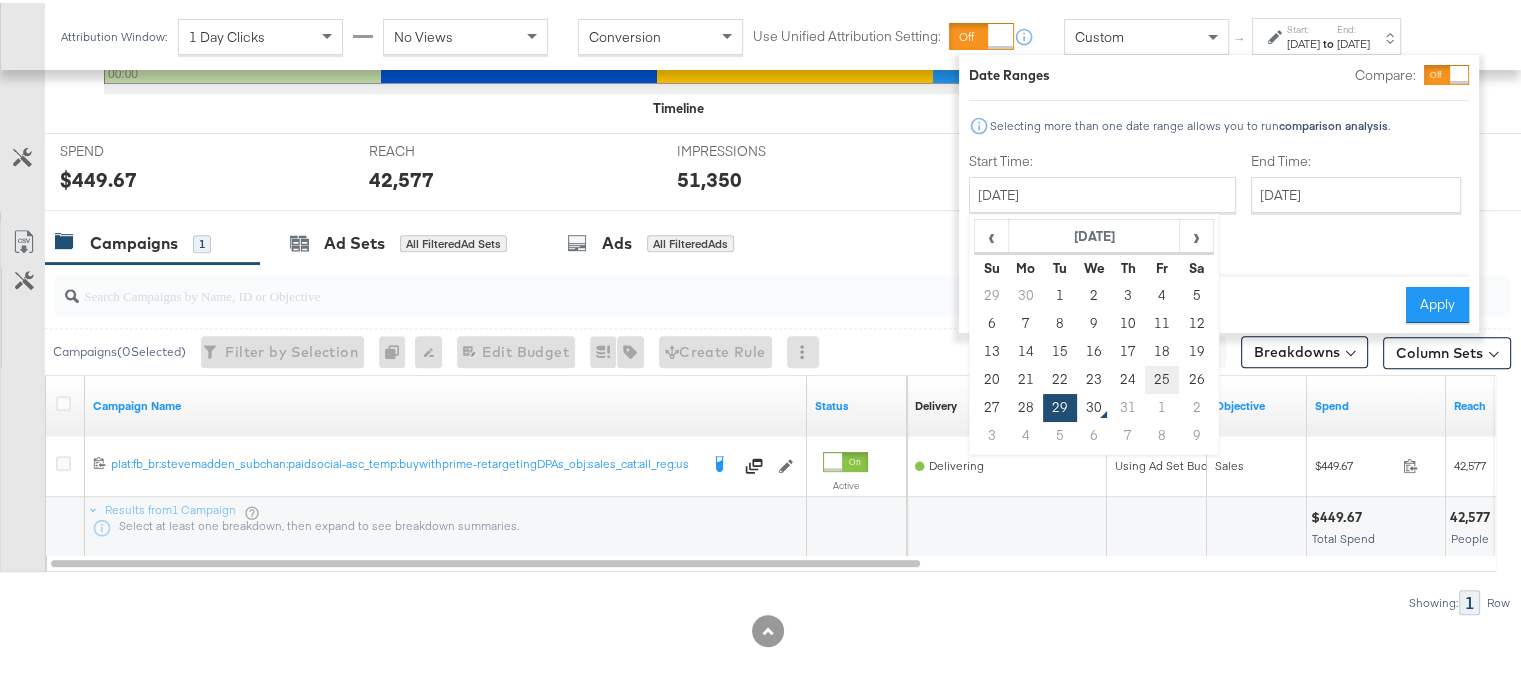 click on "25" at bounding box center [1162, 377] 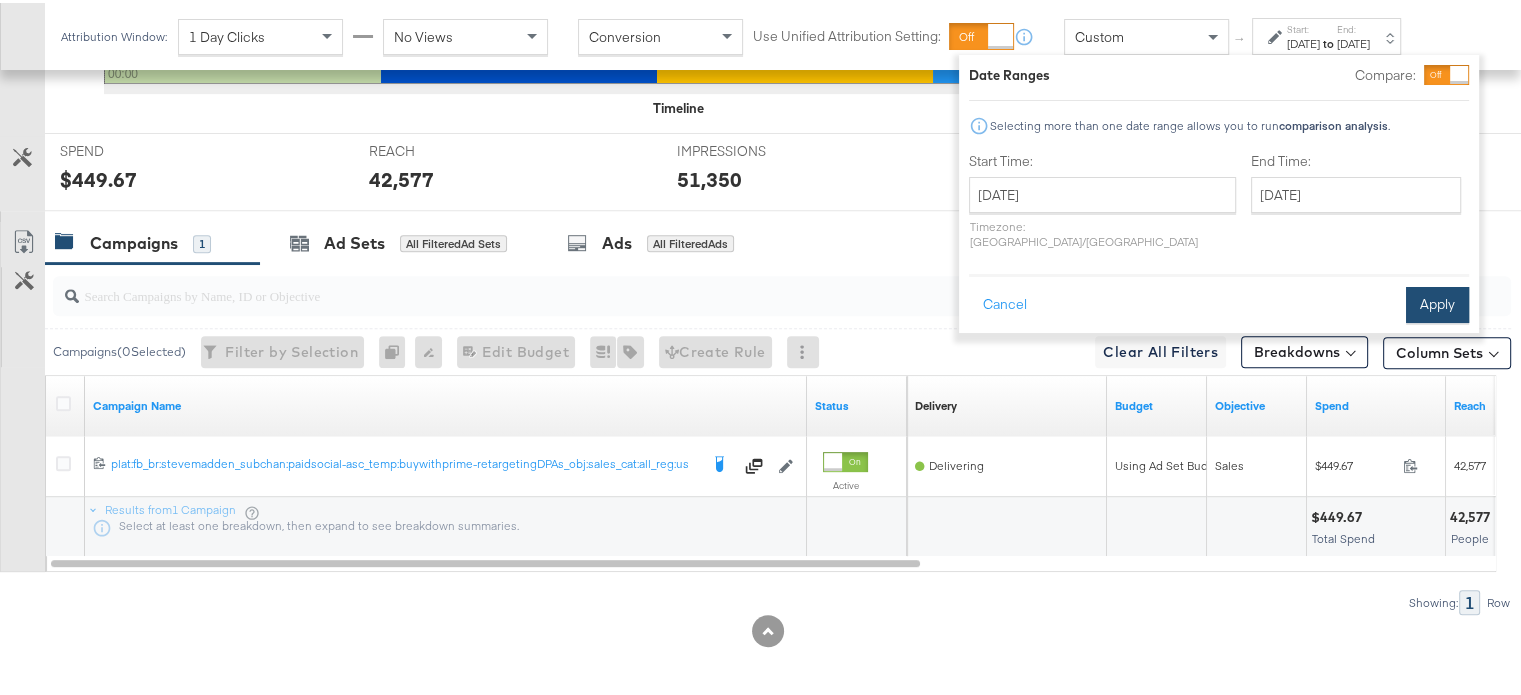 click on "Apply" at bounding box center (1437, 302) 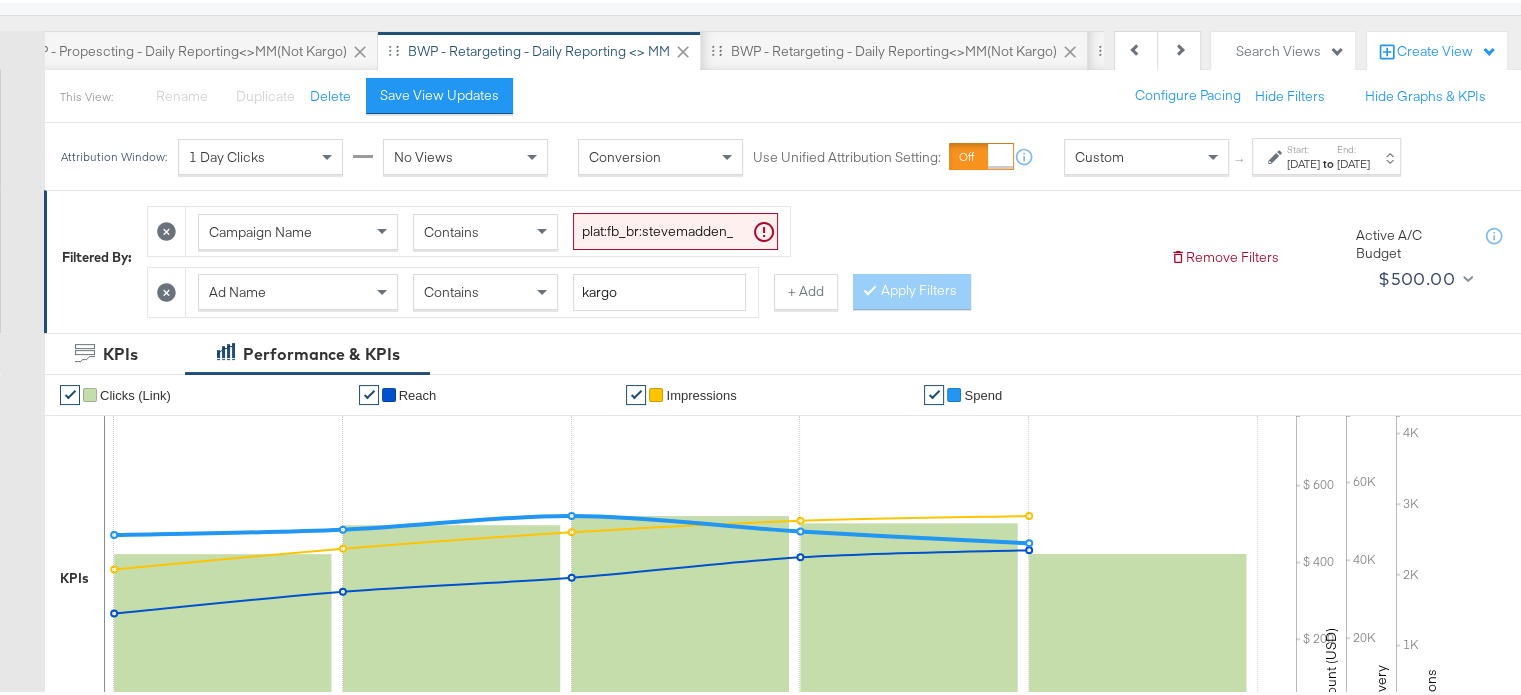 scroll, scrollTop: 0, scrollLeft: 0, axis: both 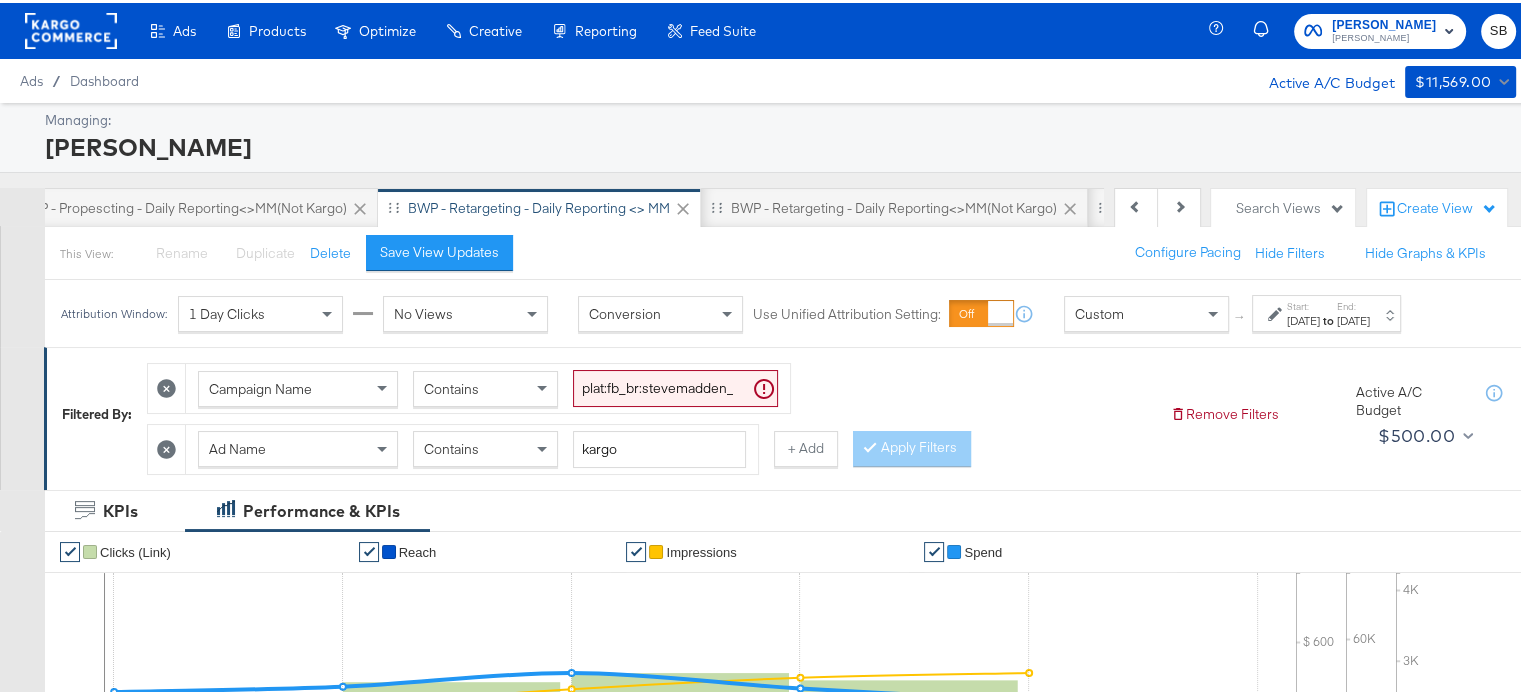 click 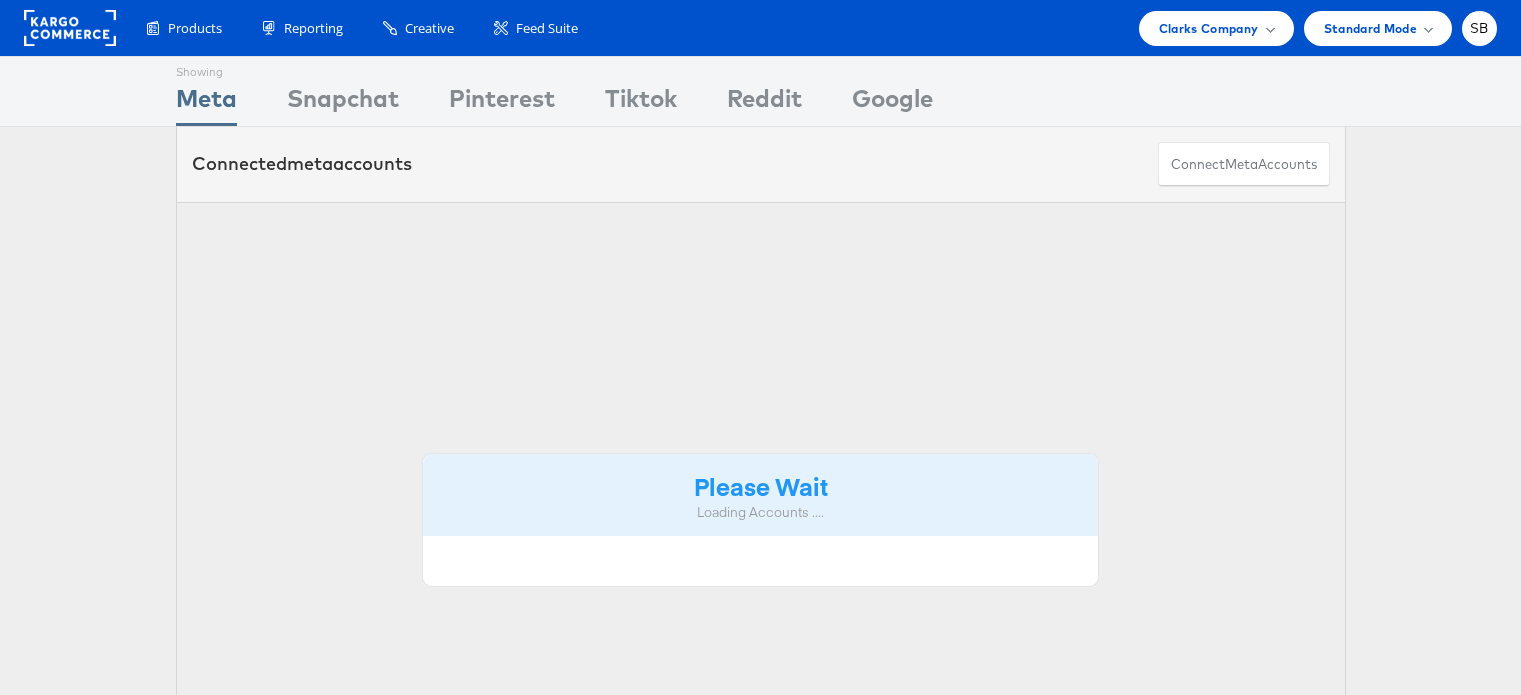 scroll, scrollTop: 0, scrollLeft: 0, axis: both 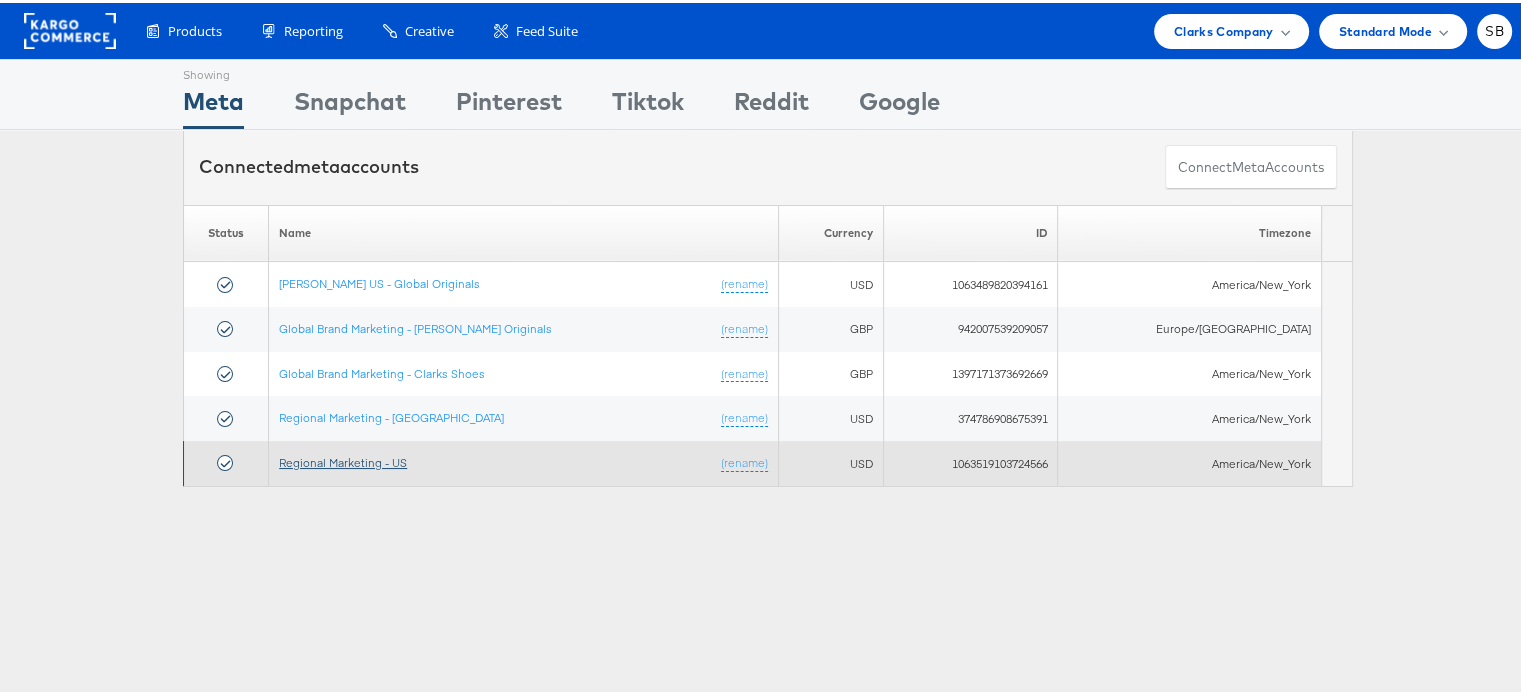 click on "Regional Marketing - US" at bounding box center (343, 459) 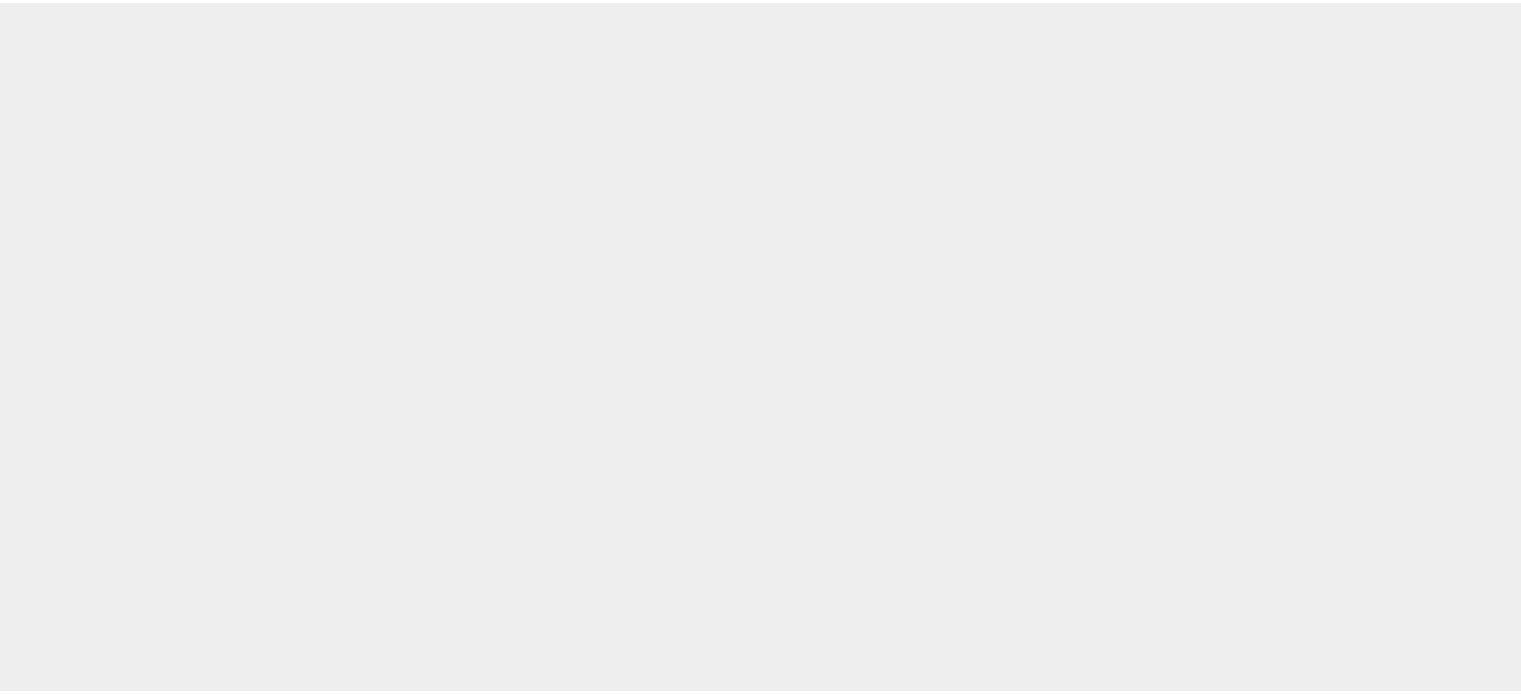 scroll, scrollTop: 0, scrollLeft: 0, axis: both 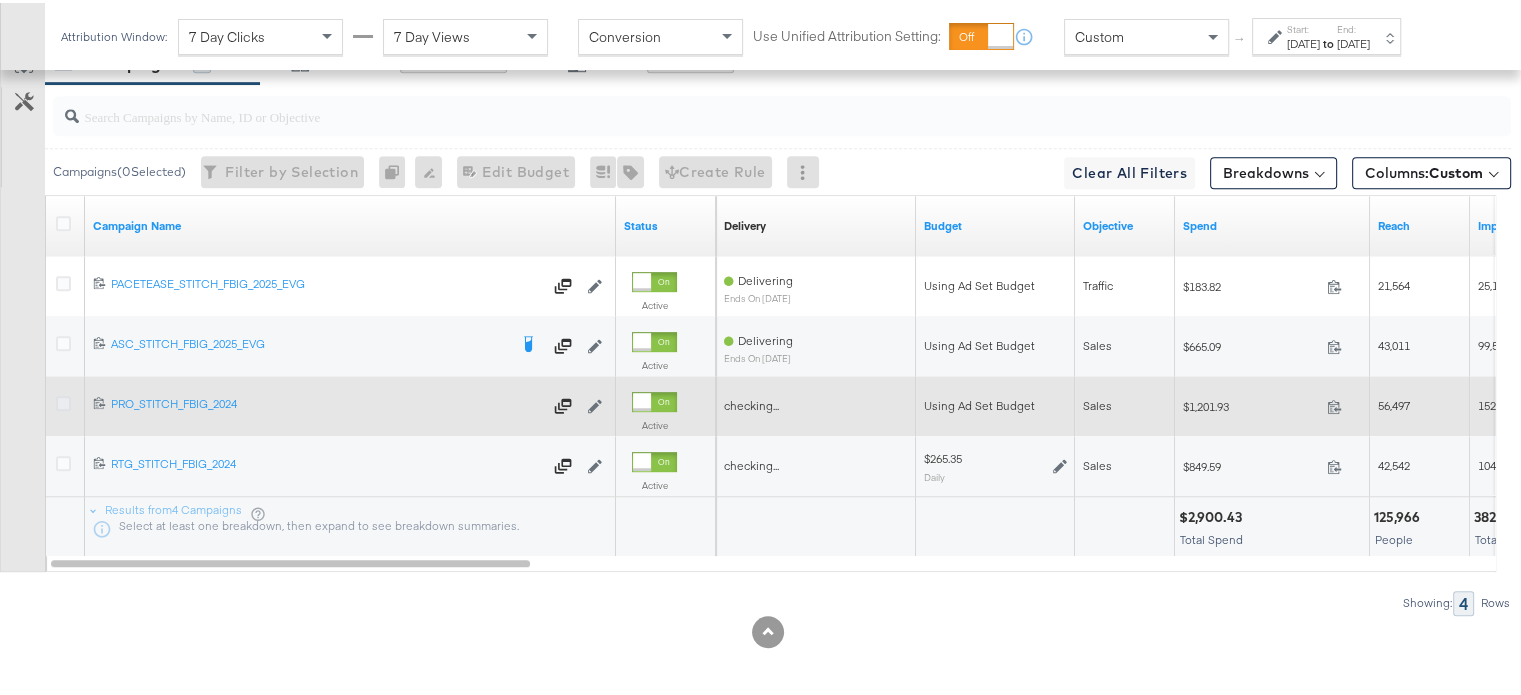 click at bounding box center [63, 400] 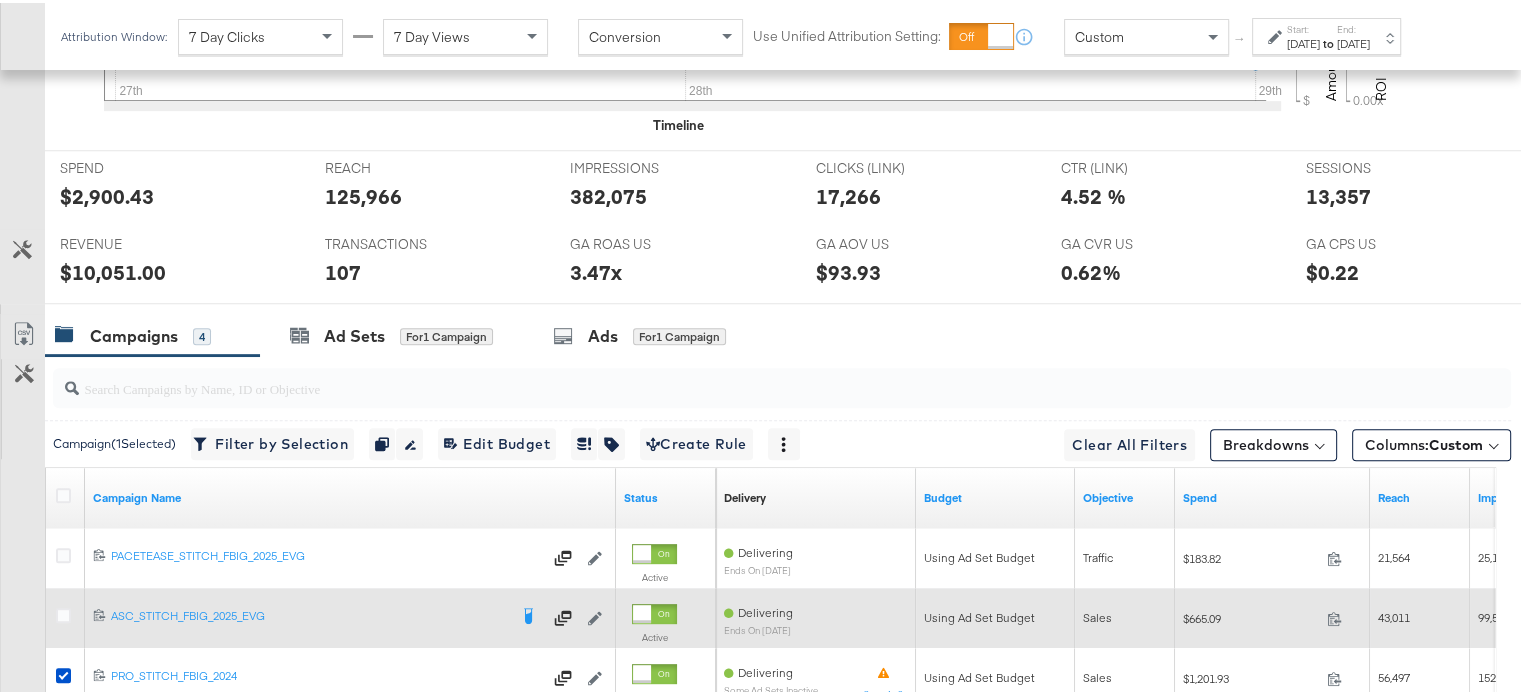 scroll, scrollTop: 850, scrollLeft: 0, axis: vertical 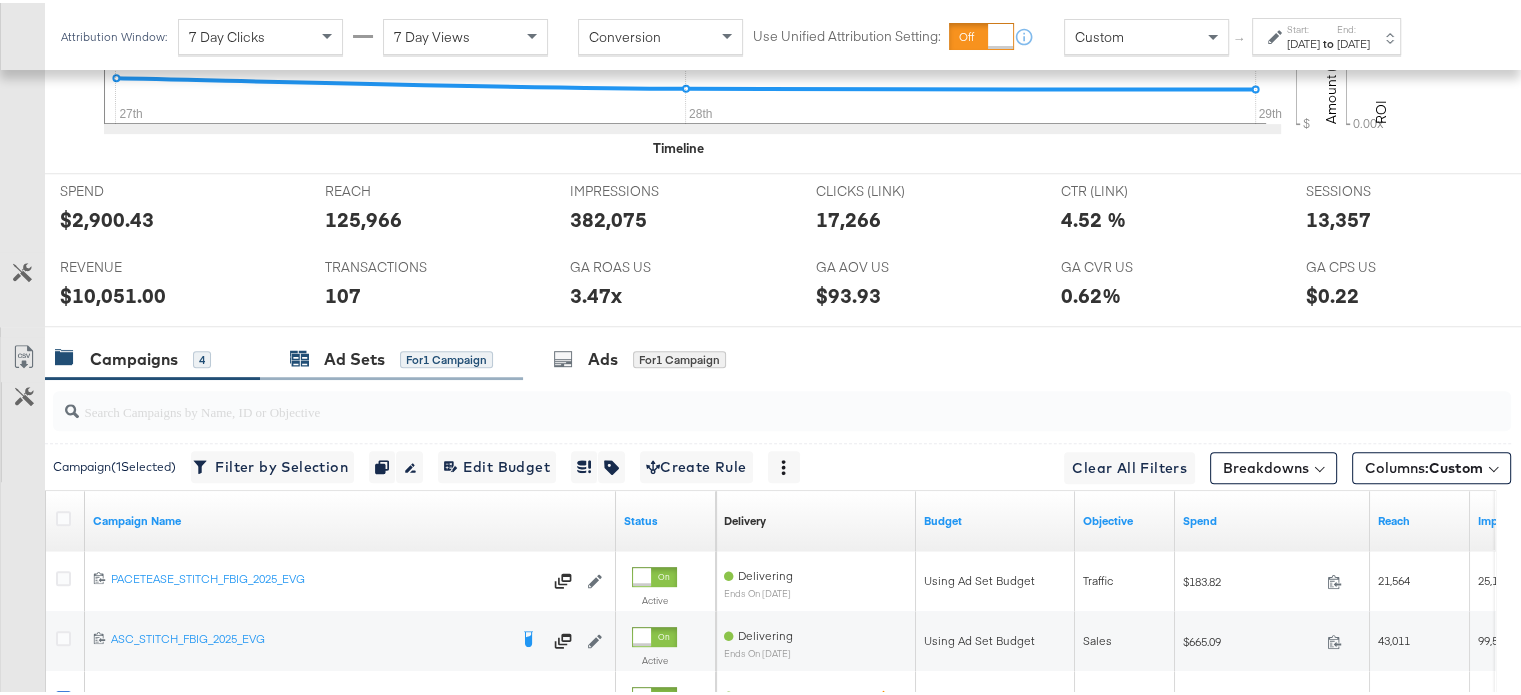 click on "Ad Sets" at bounding box center [354, 356] 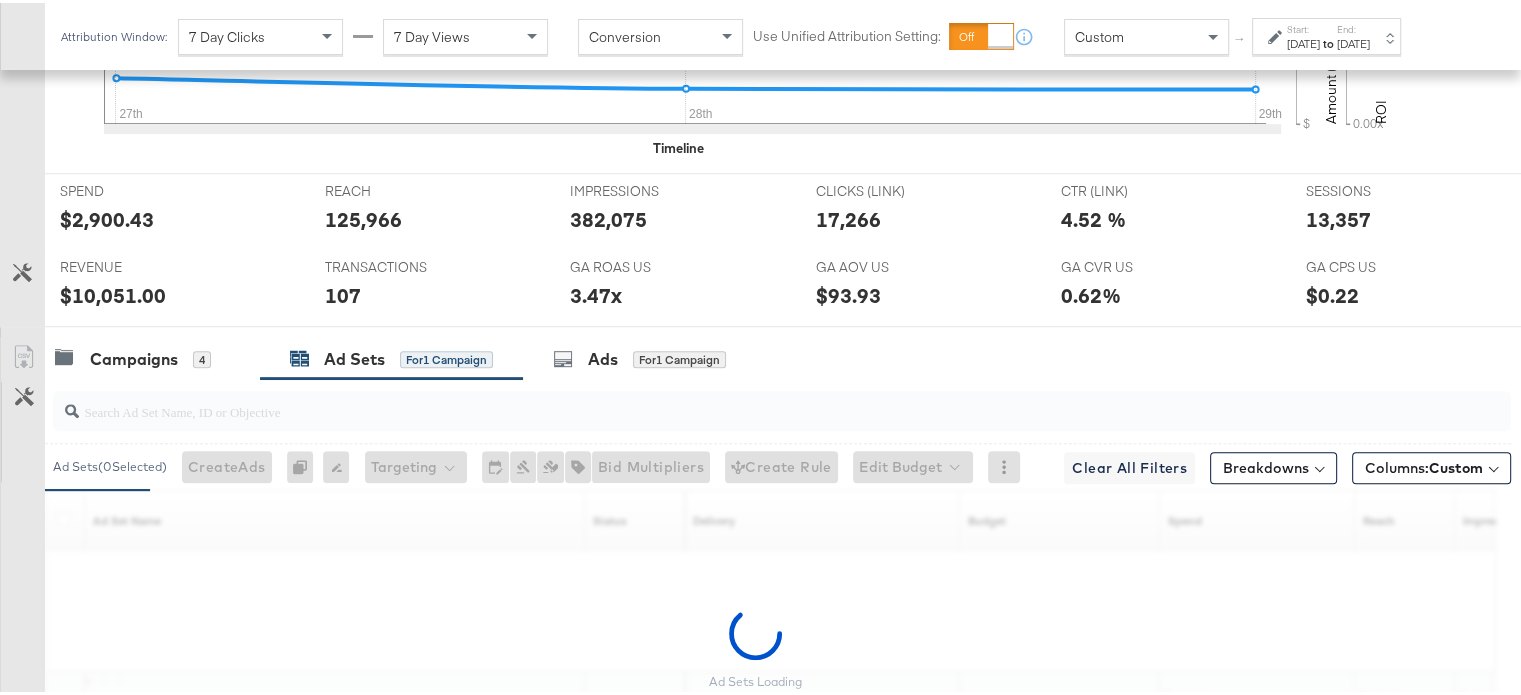 scroll, scrollTop: 1025, scrollLeft: 0, axis: vertical 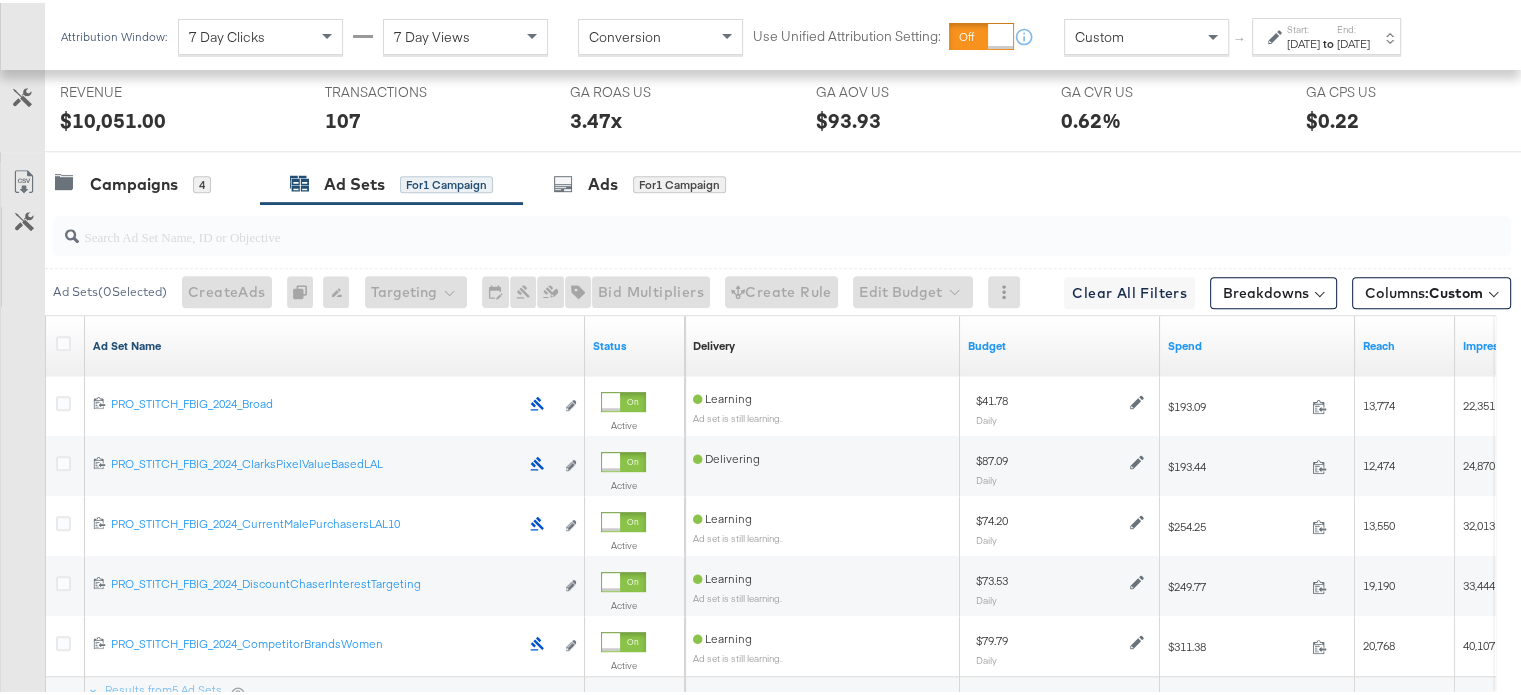 click on "Ad Set Name" at bounding box center [335, 343] 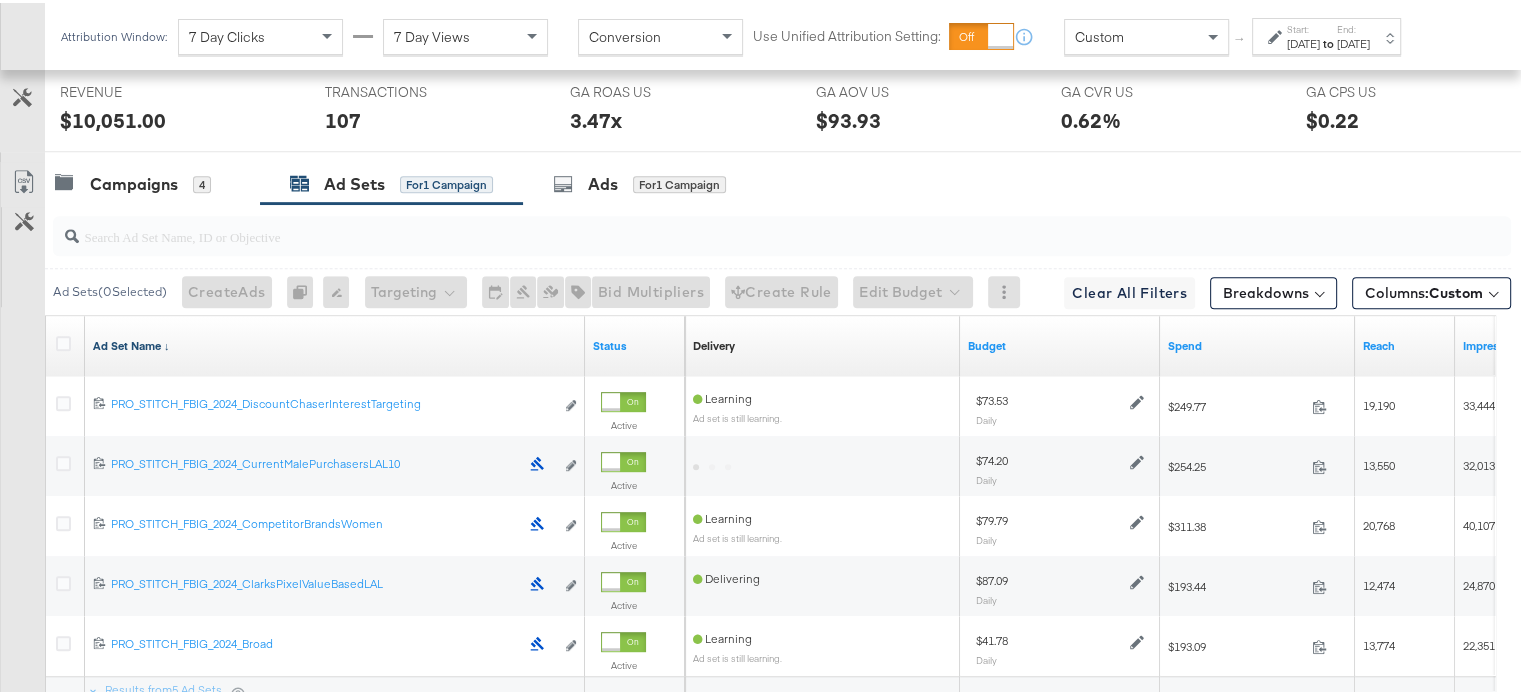click on "Ad Set Name   ↓" at bounding box center [335, 343] 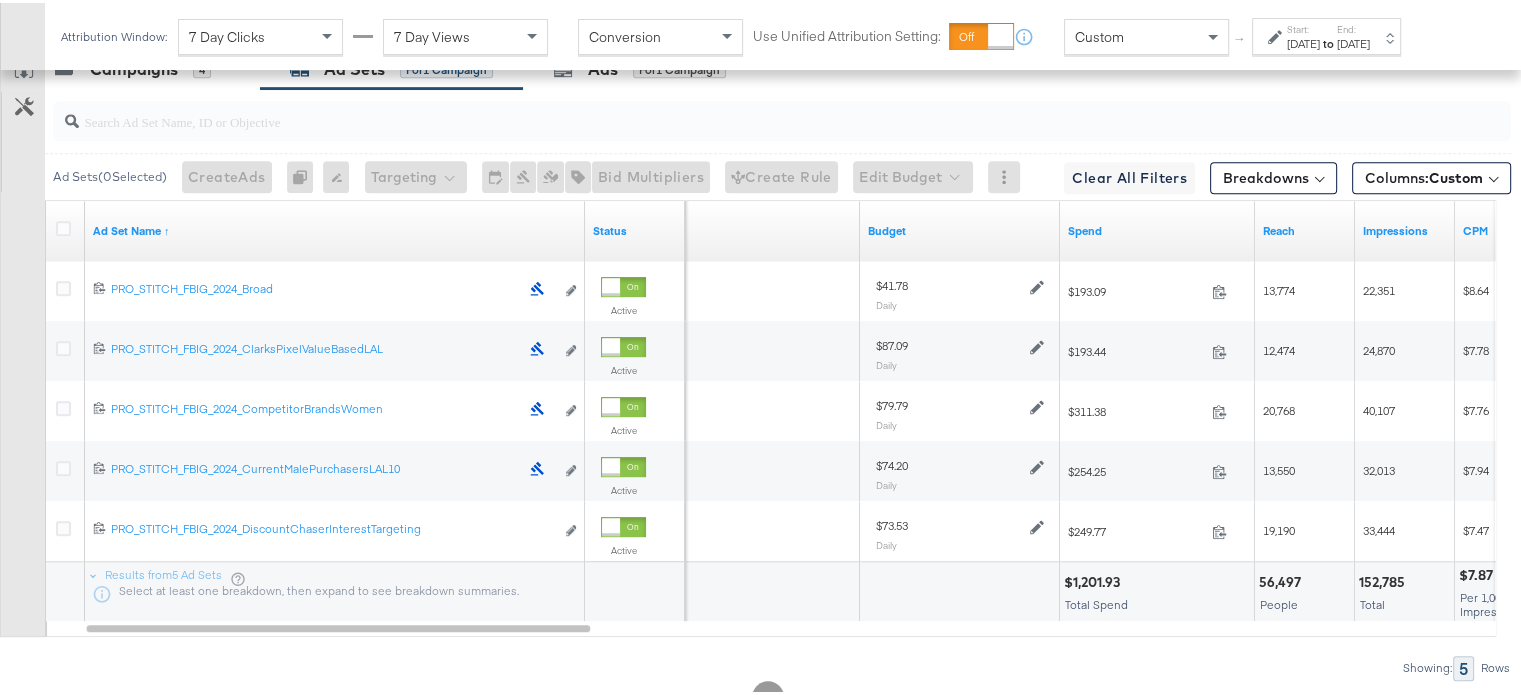 scroll, scrollTop: 1149, scrollLeft: 0, axis: vertical 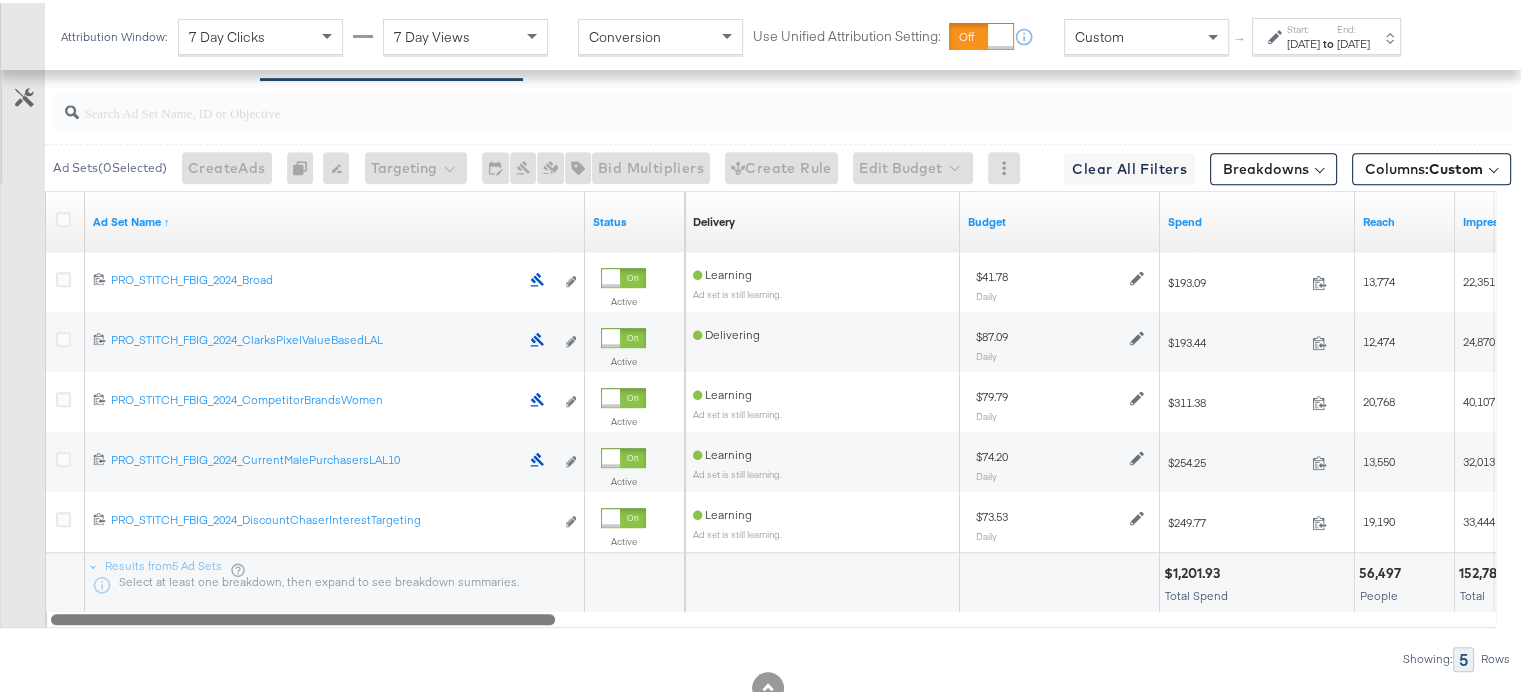drag, startPoint x: 469, startPoint y: 608, endPoint x: 23, endPoint y: 611, distance: 446.0101 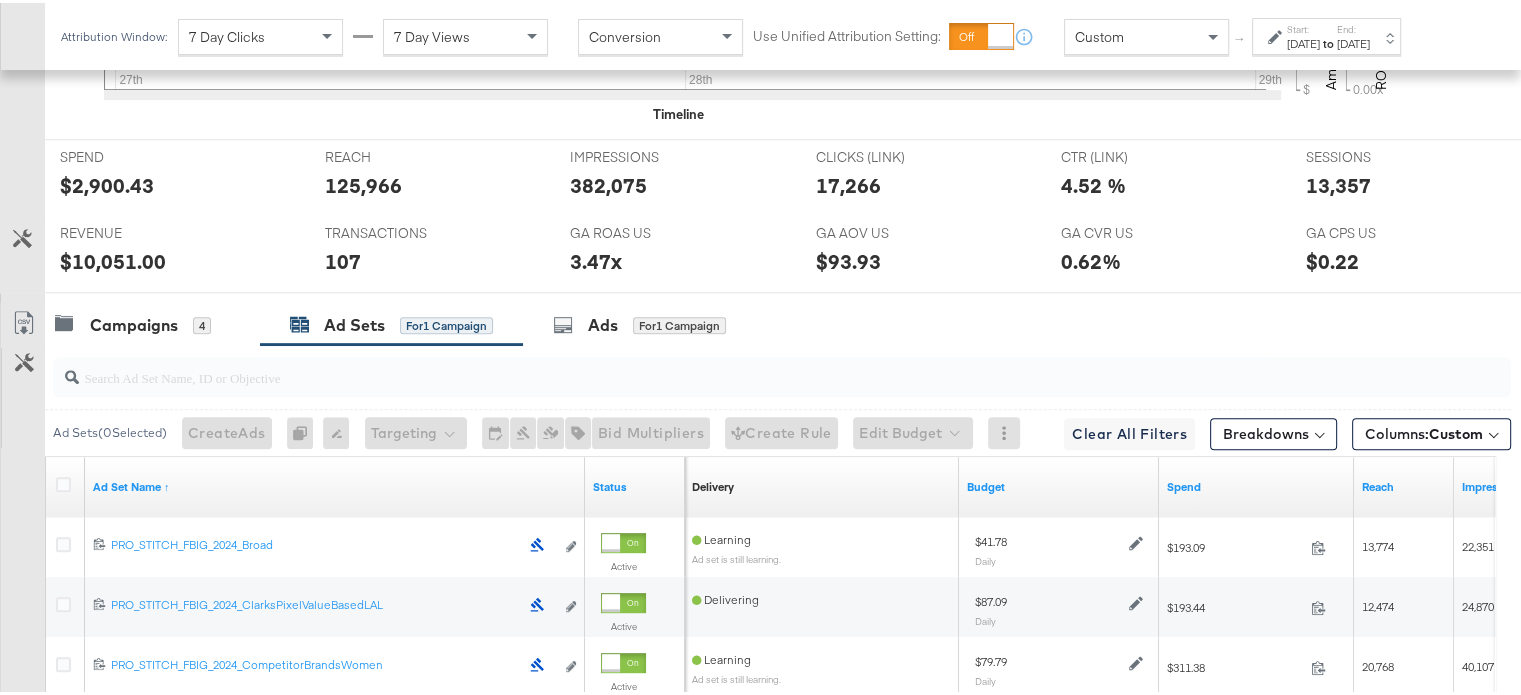 scroll, scrollTop: 894, scrollLeft: 0, axis: vertical 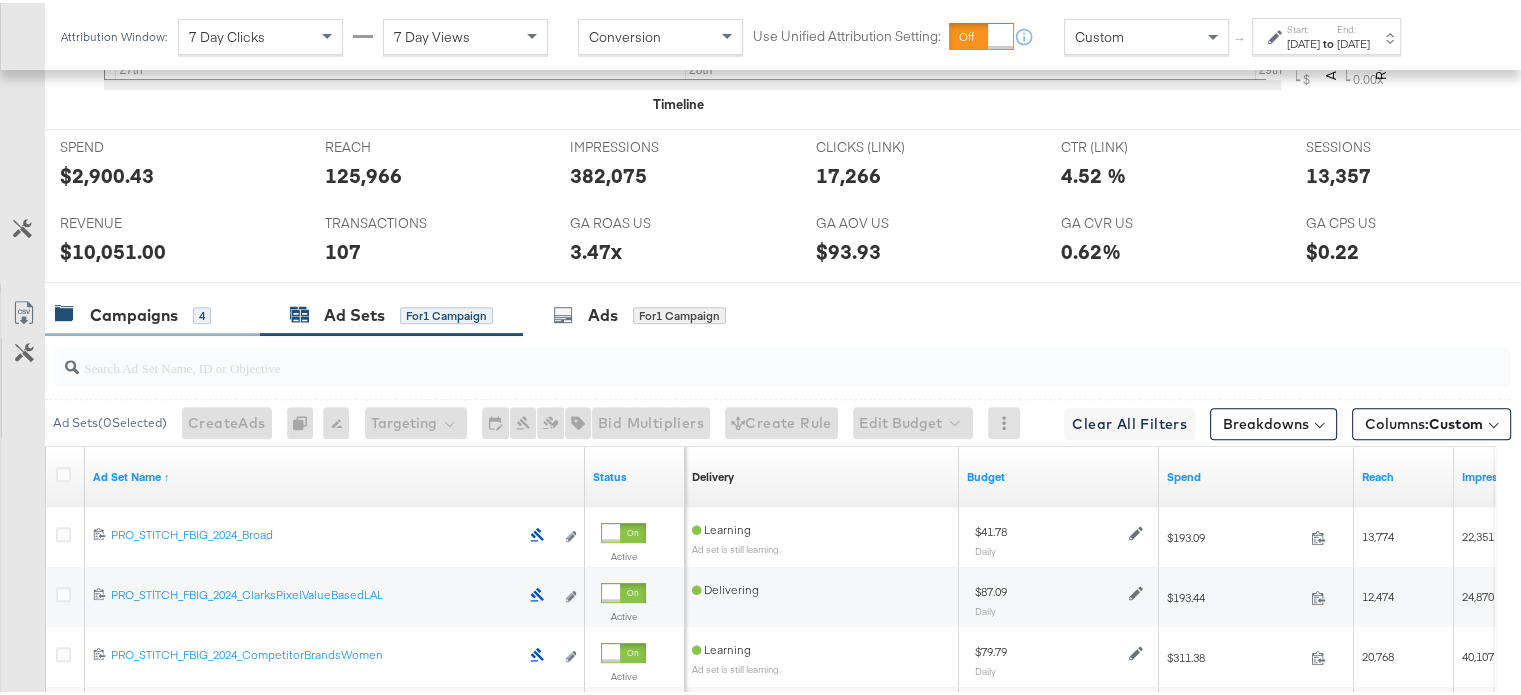 click on "Campaigns" at bounding box center (134, 312) 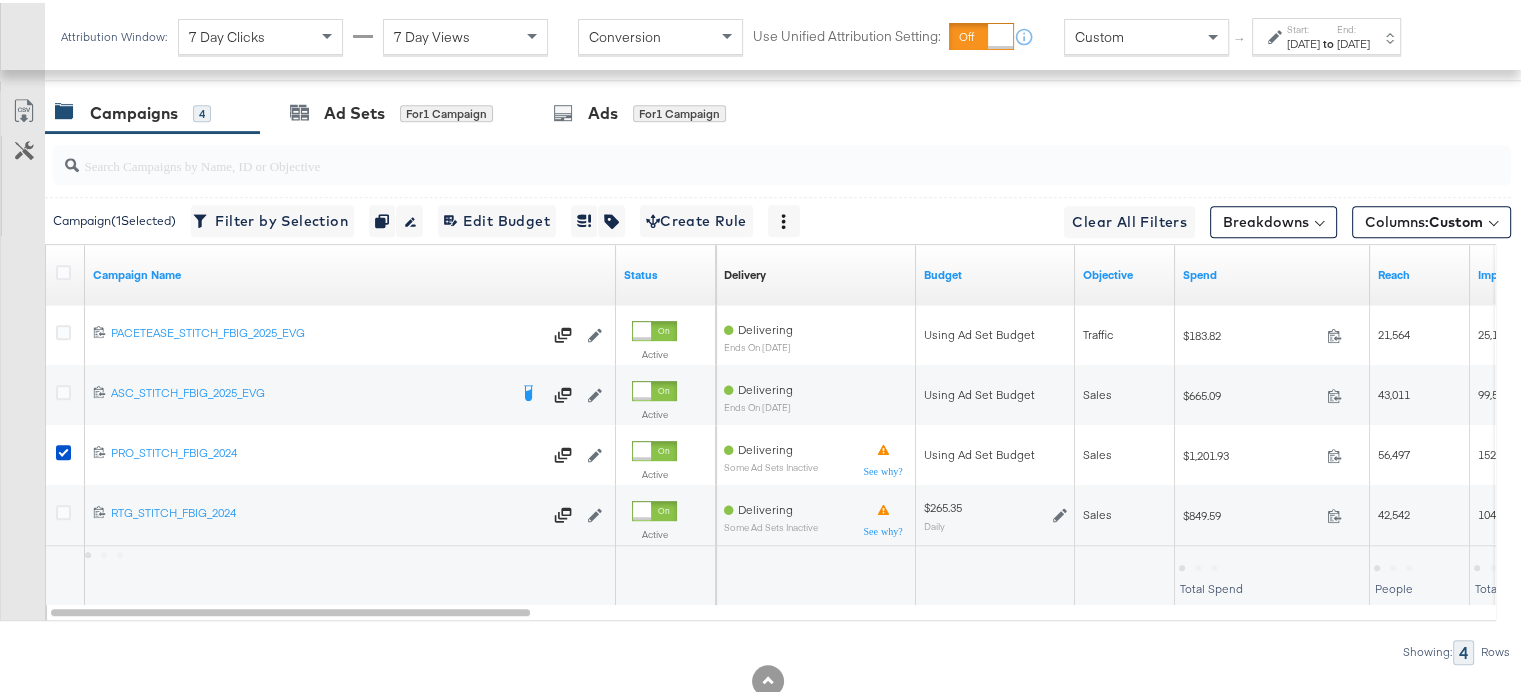 scroll, scrollTop: 1112, scrollLeft: 0, axis: vertical 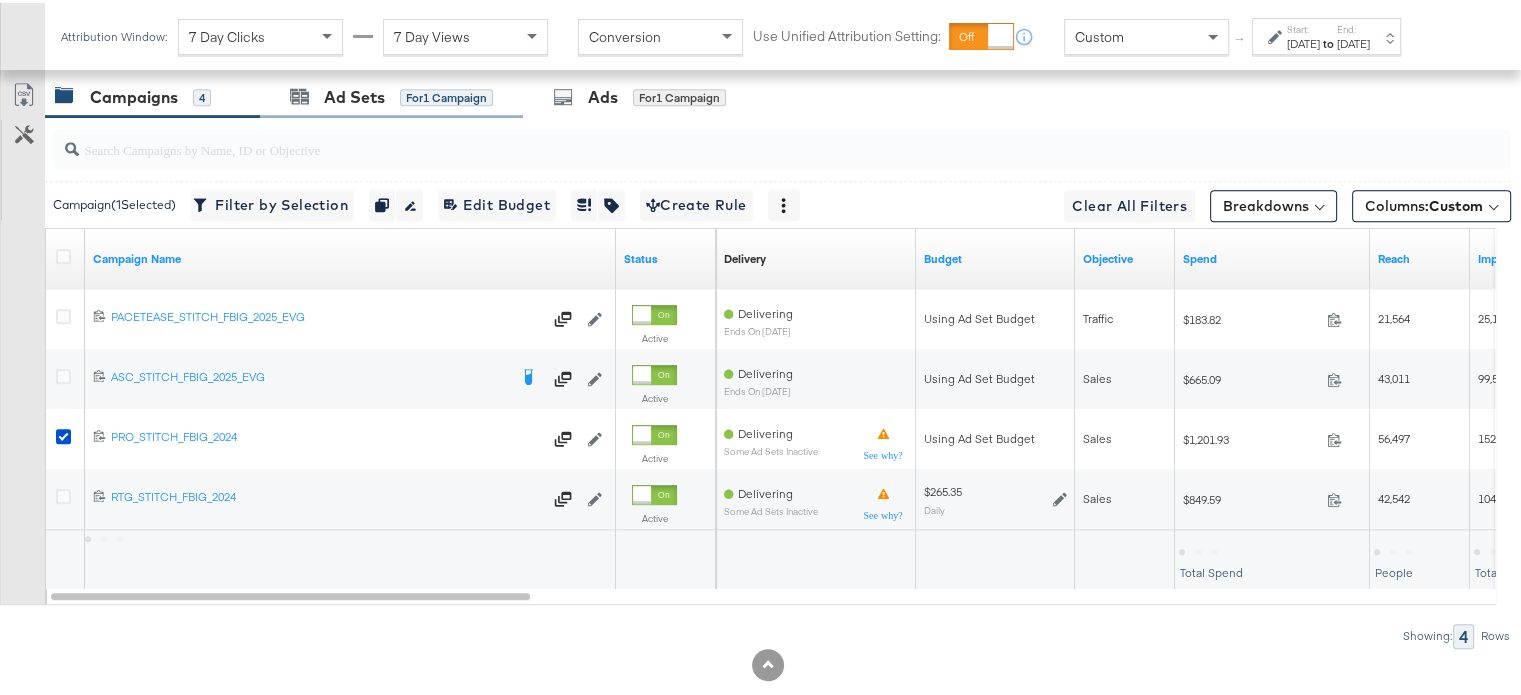click on "Ad Sets for  1   Campaign" at bounding box center (391, 94) 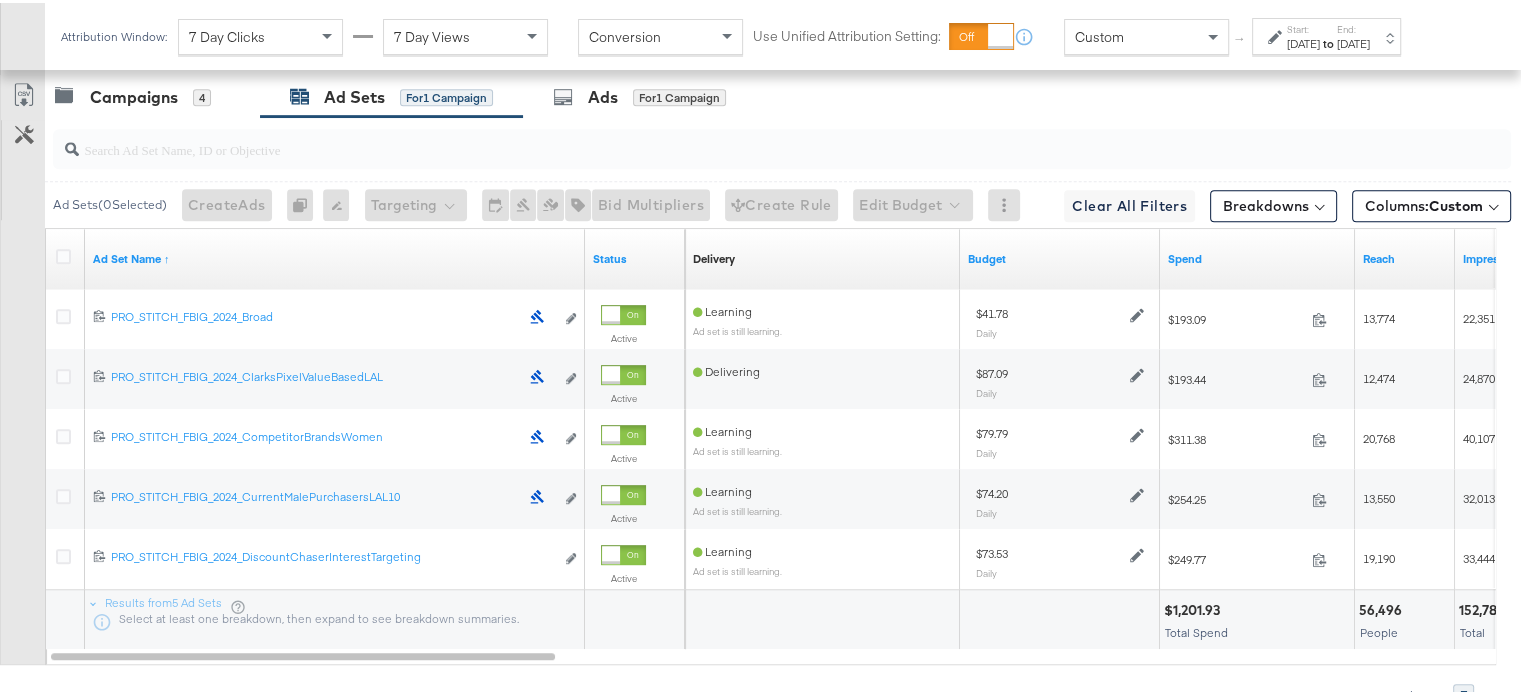 click on "Start:  [DATE]    to     End:  [DATE]" at bounding box center (1319, 34) 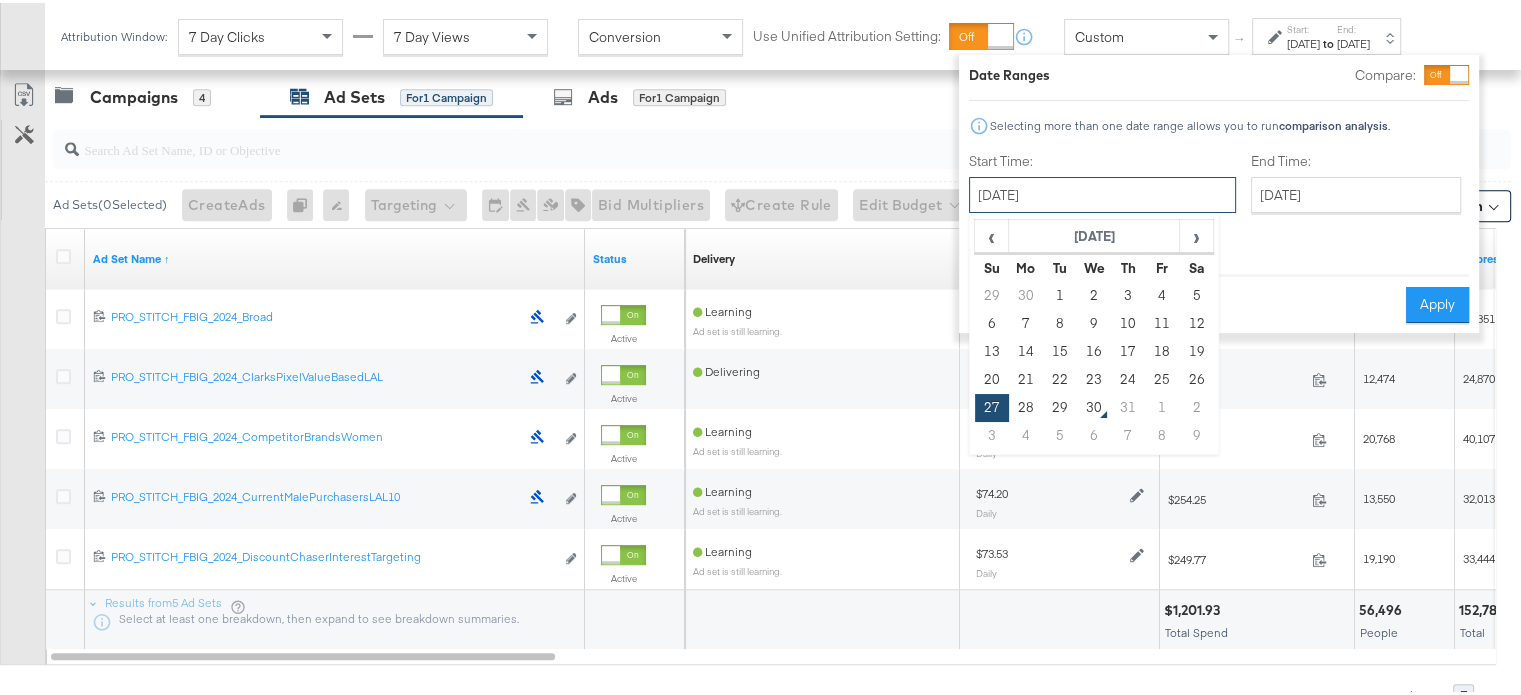 click on "[DATE]" at bounding box center (1102, 192) 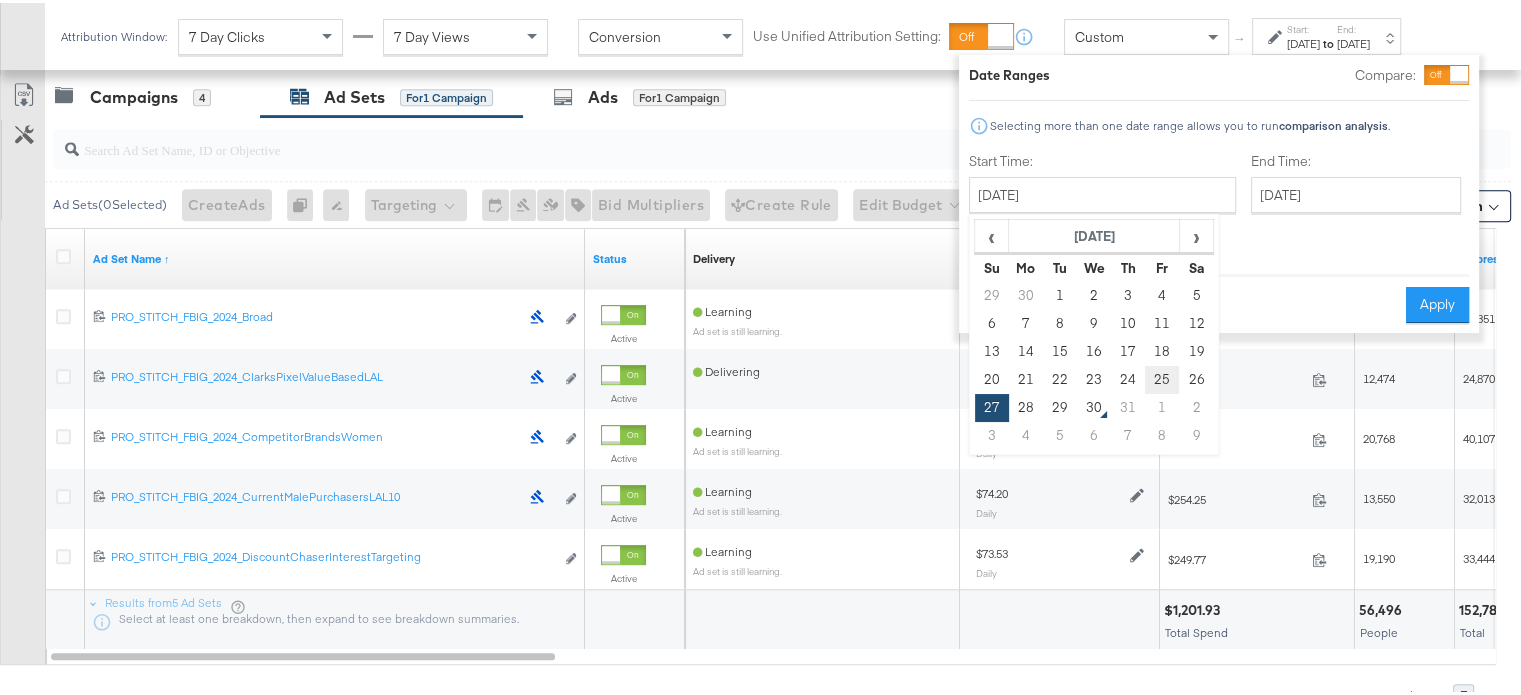 click on "25" at bounding box center [1162, 377] 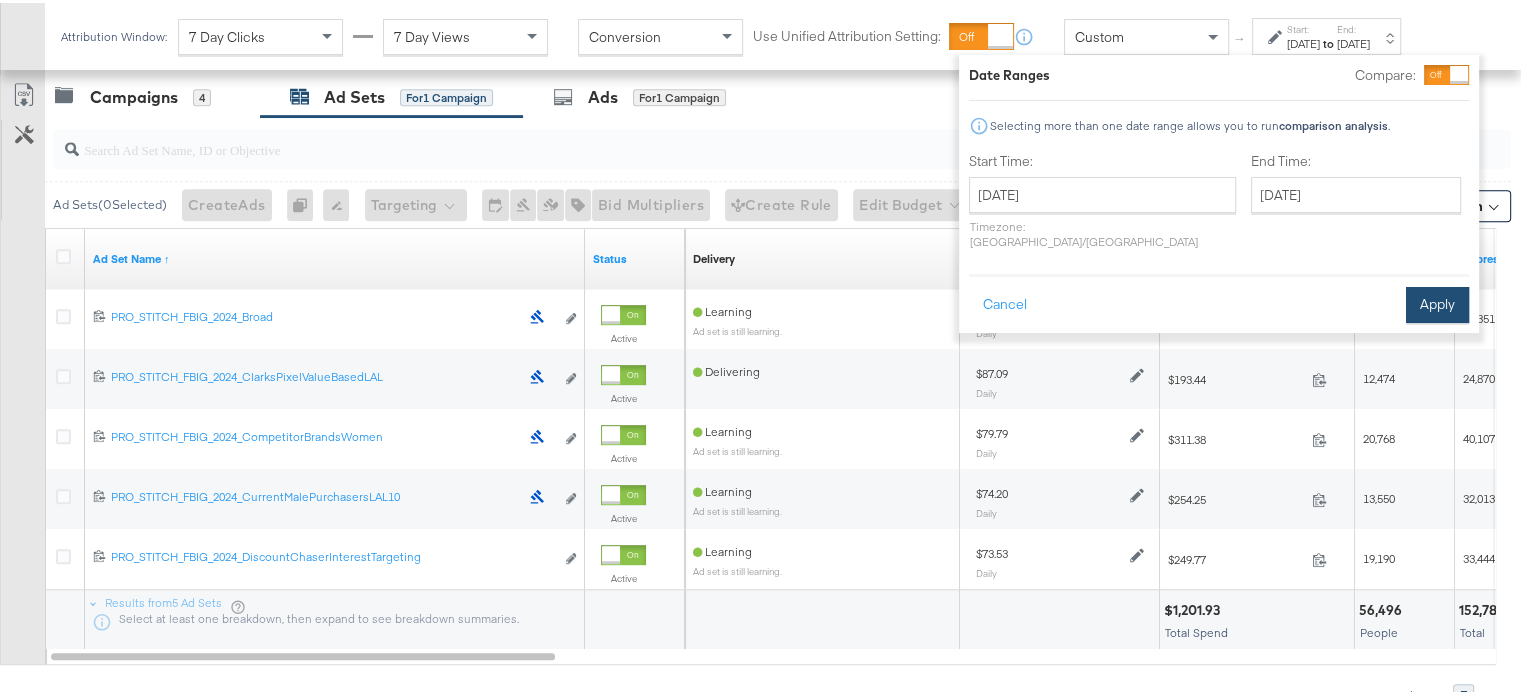 click on "Apply" at bounding box center [1437, 302] 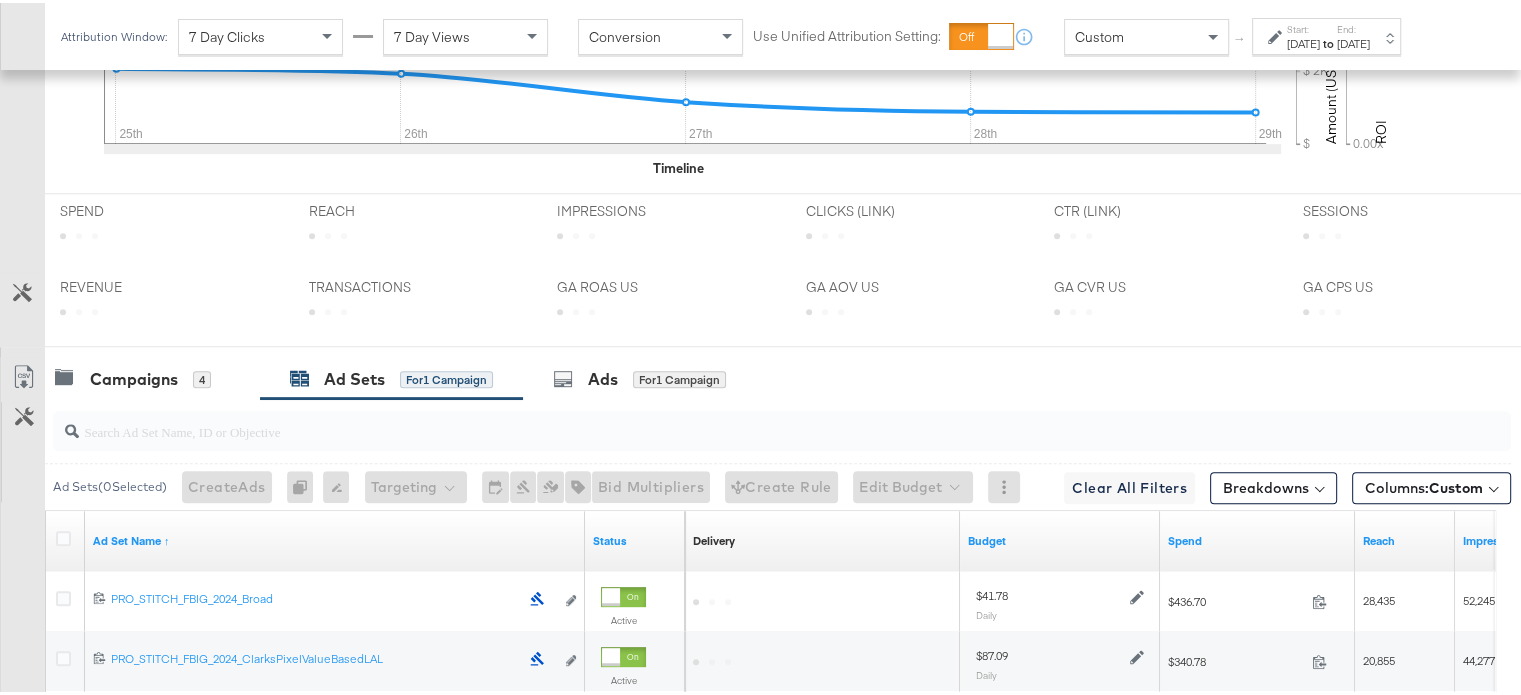 scroll, scrollTop: 1112, scrollLeft: 0, axis: vertical 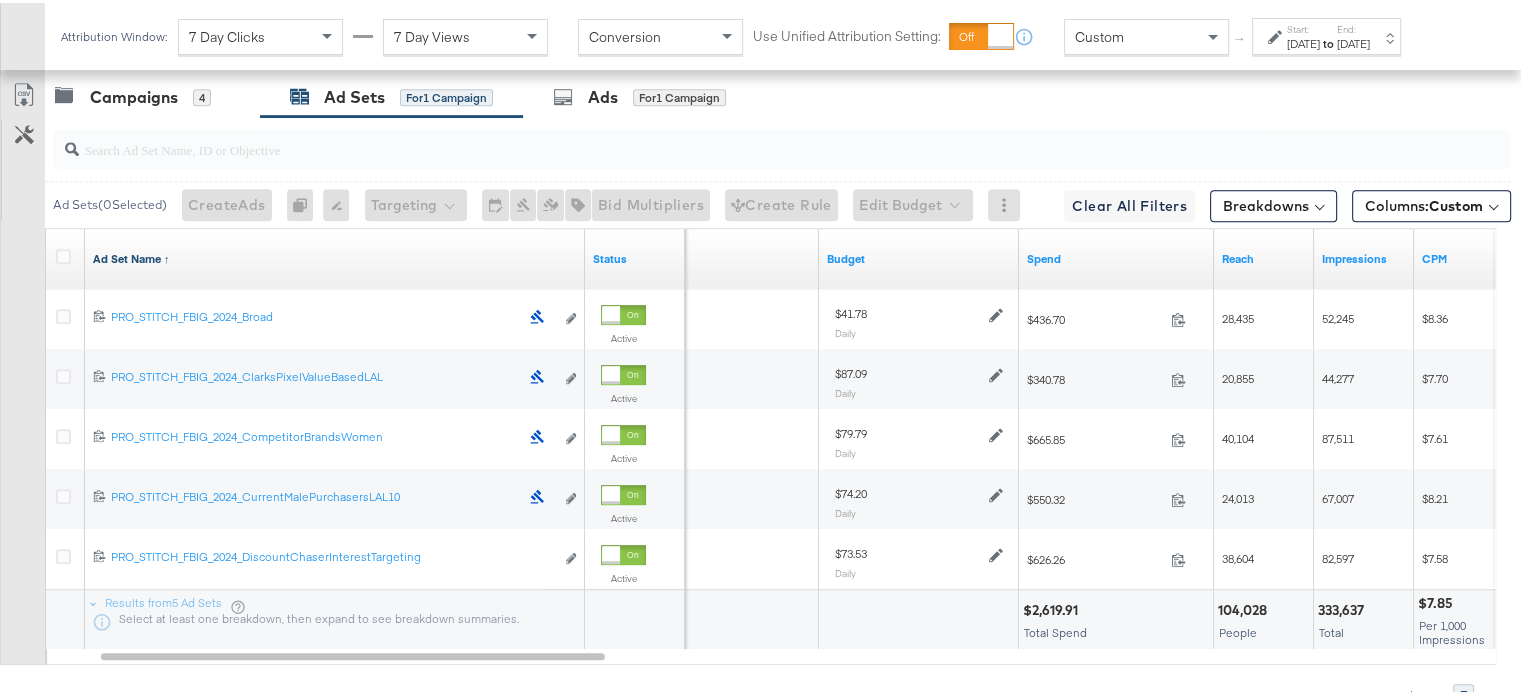click on "Ad Set Name   ↑" at bounding box center [335, 256] 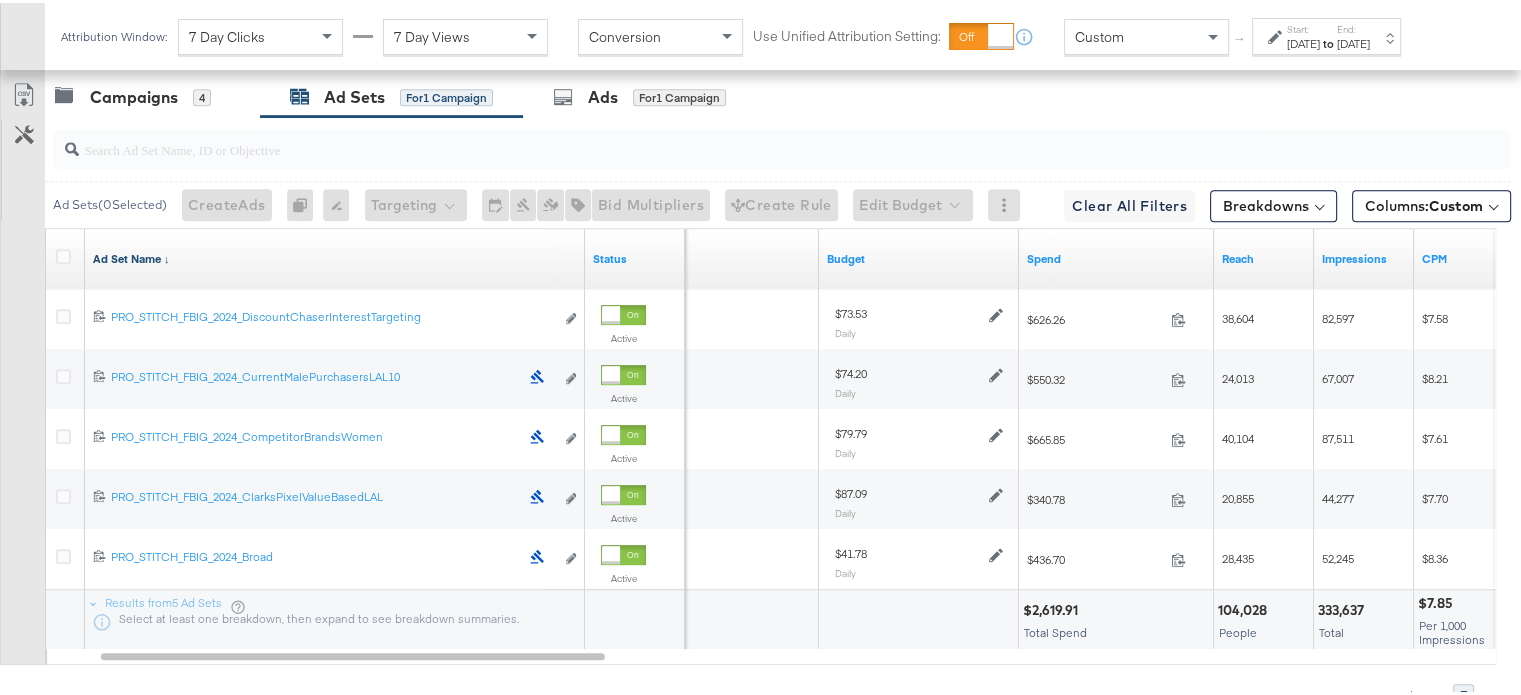 click on "Ad Set Name   ↓" at bounding box center [335, 256] 